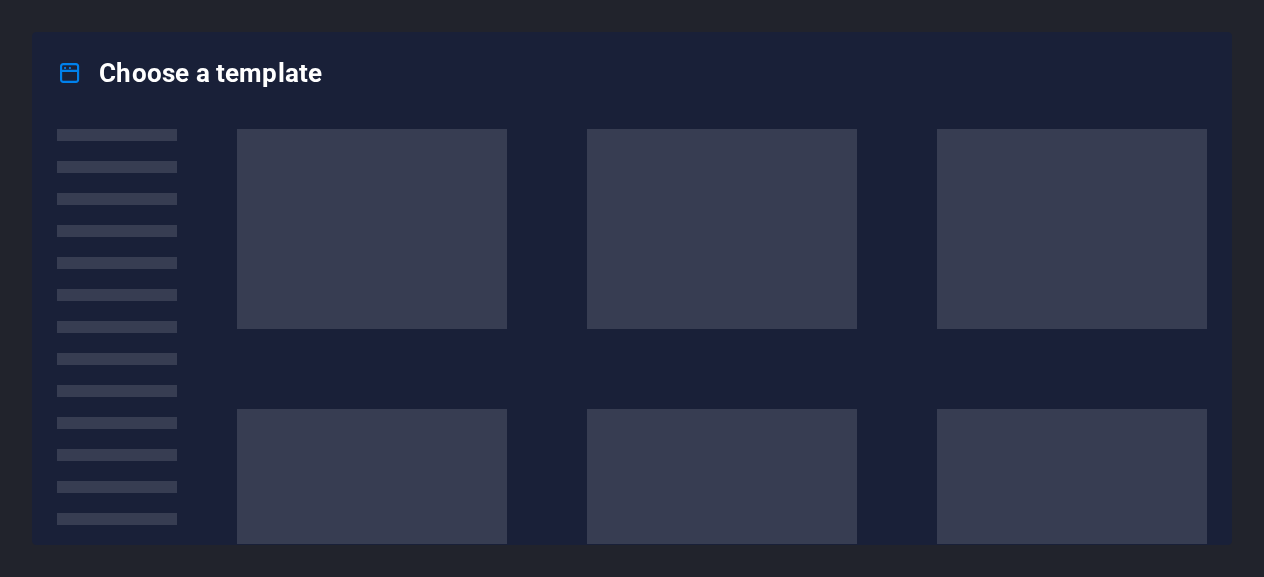 scroll, scrollTop: 0, scrollLeft: 0, axis: both 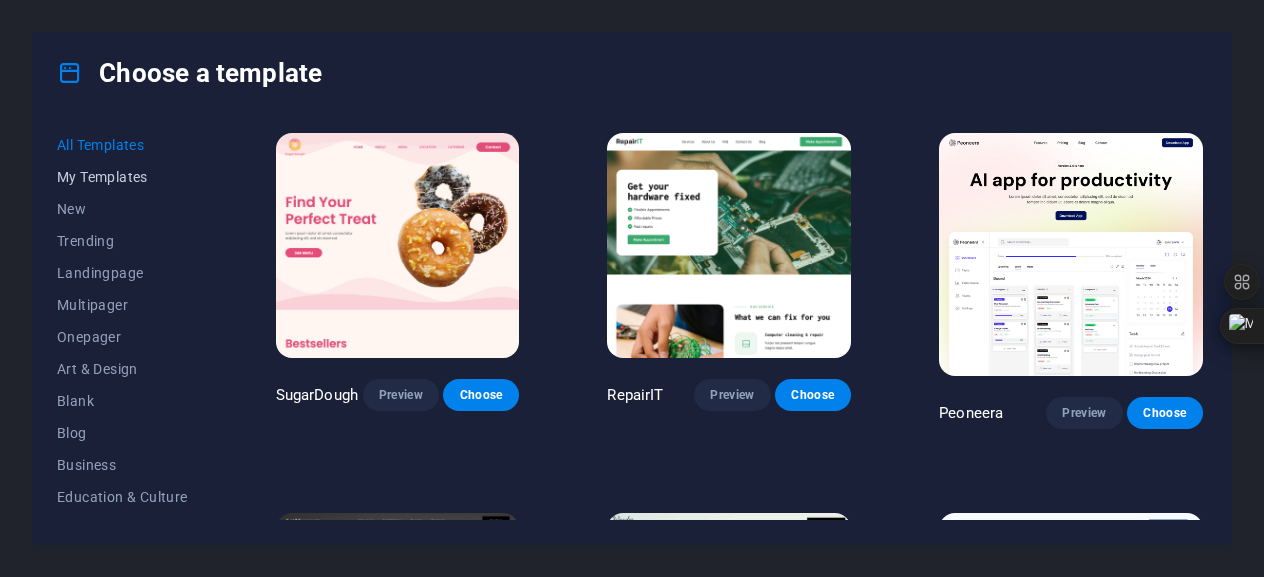 click on "My Templates" at bounding box center (122, 177) 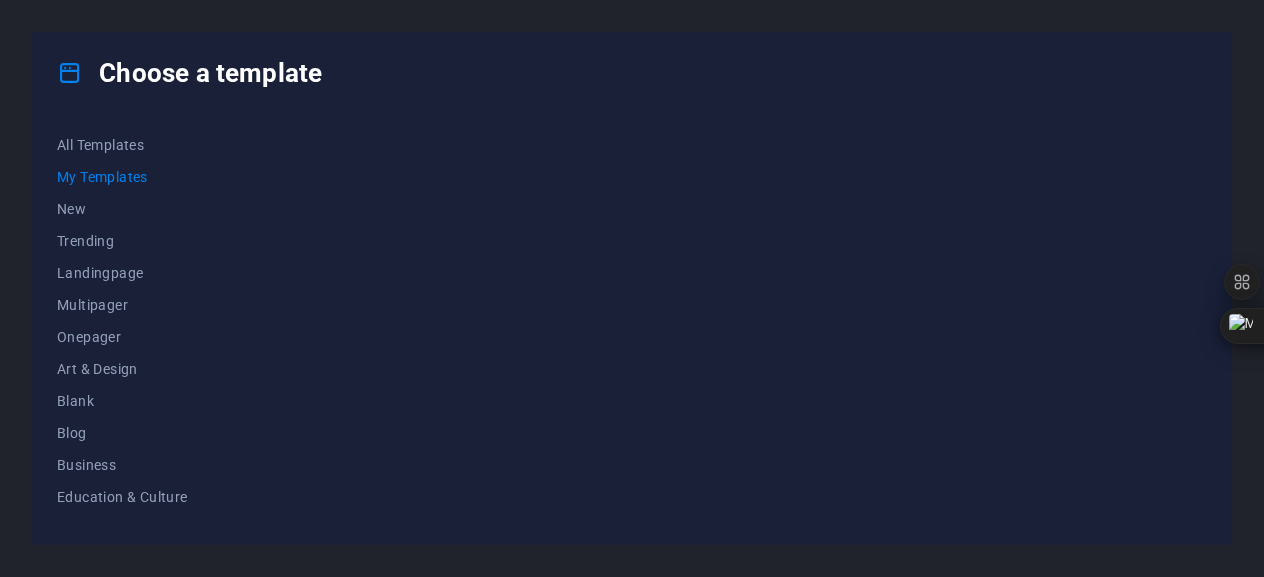 click on "My Templates" at bounding box center [122, 177] 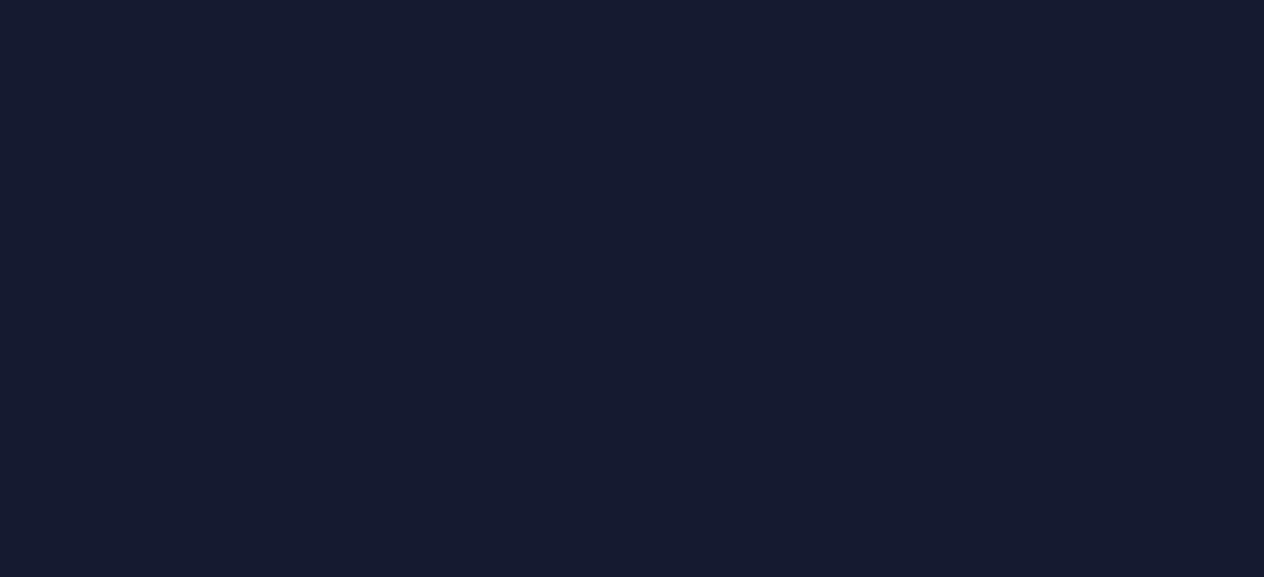 scroll, scrollTop: 0, scrollLeft: 0, axis: both 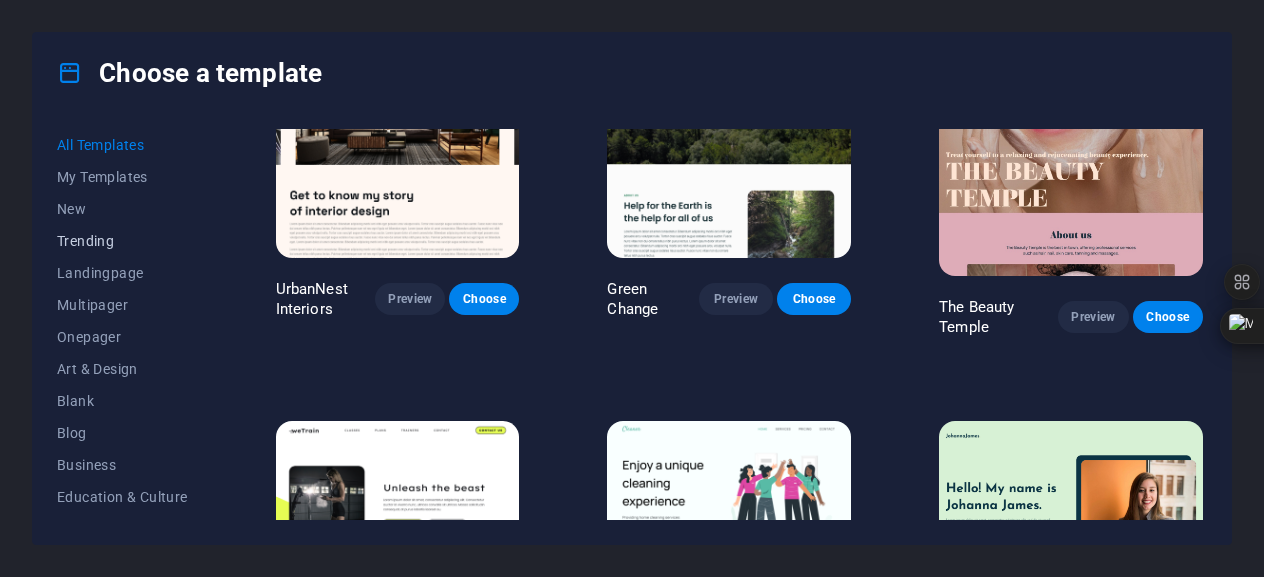 click on "Trending" at bounding box center [122, 241] 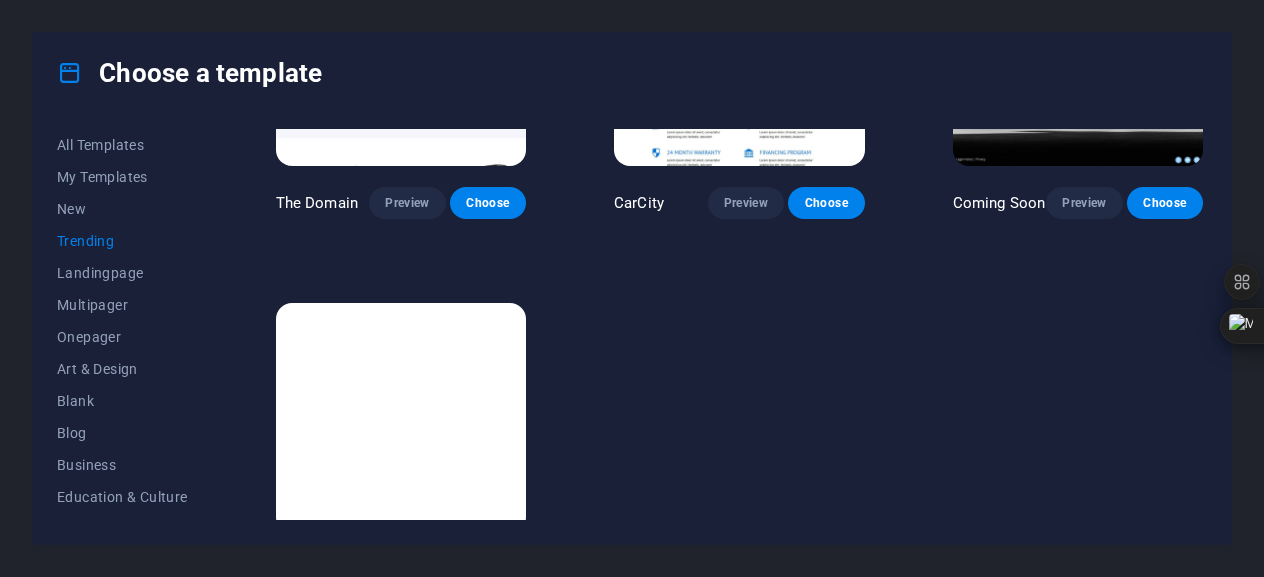 scroll, scrollTop: 1752, scrollLeft: 0, axis: vertical 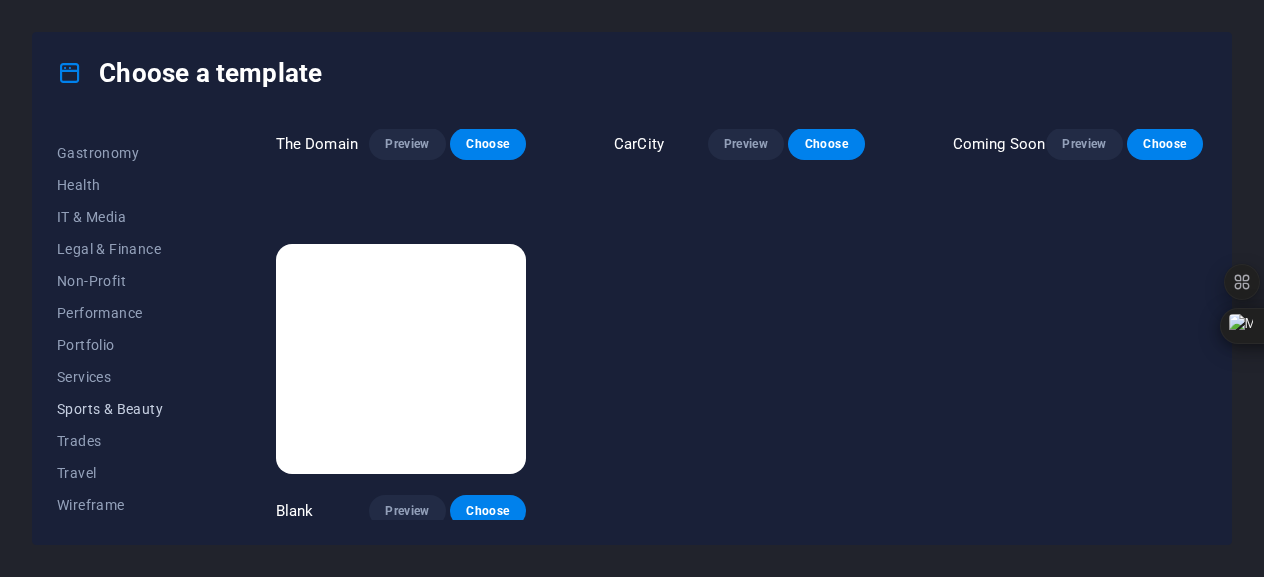 click on "Sports & Beauty" at bounding box center (122, 409) 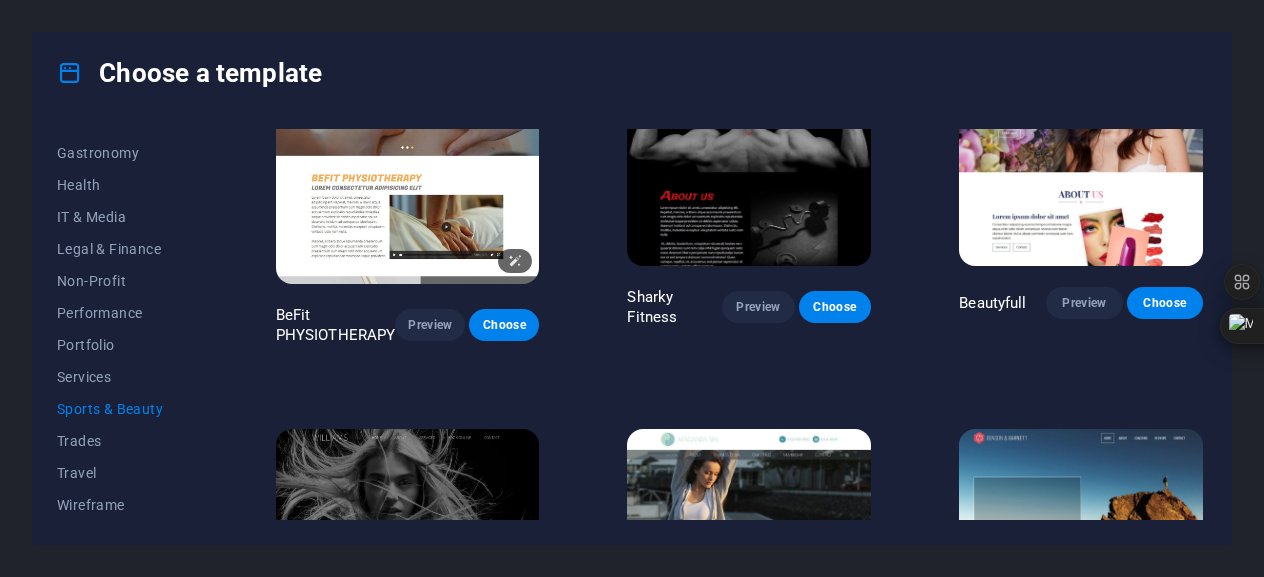 scroll, scrollTop: 1140, scrollLeft: 0, axis: vertical 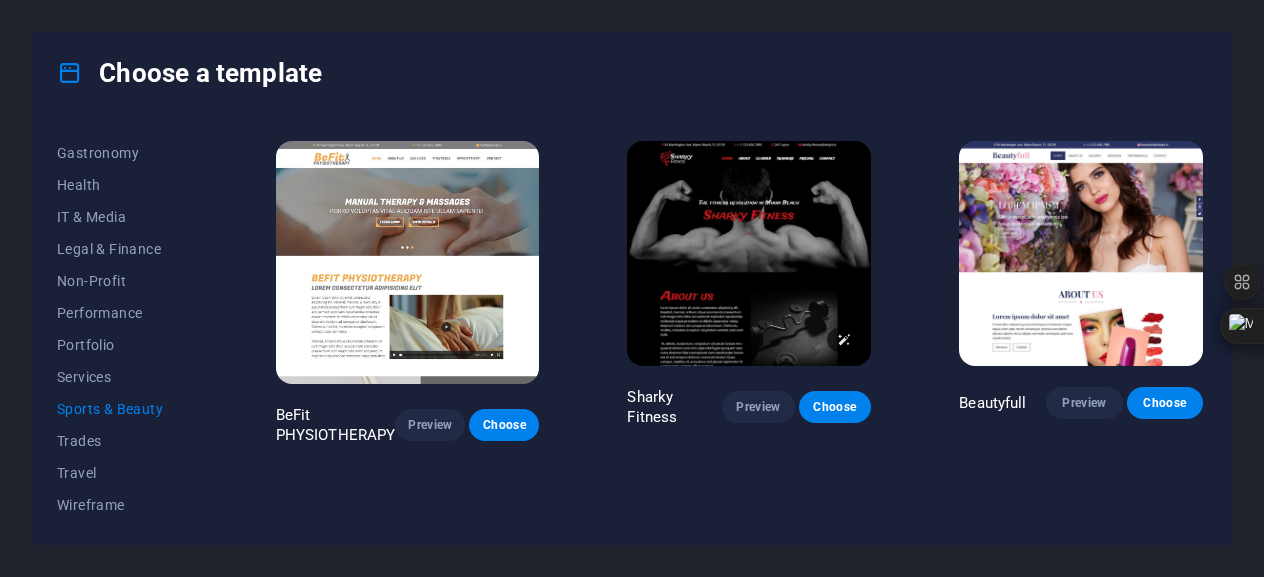click at bounding box center [749, 253] 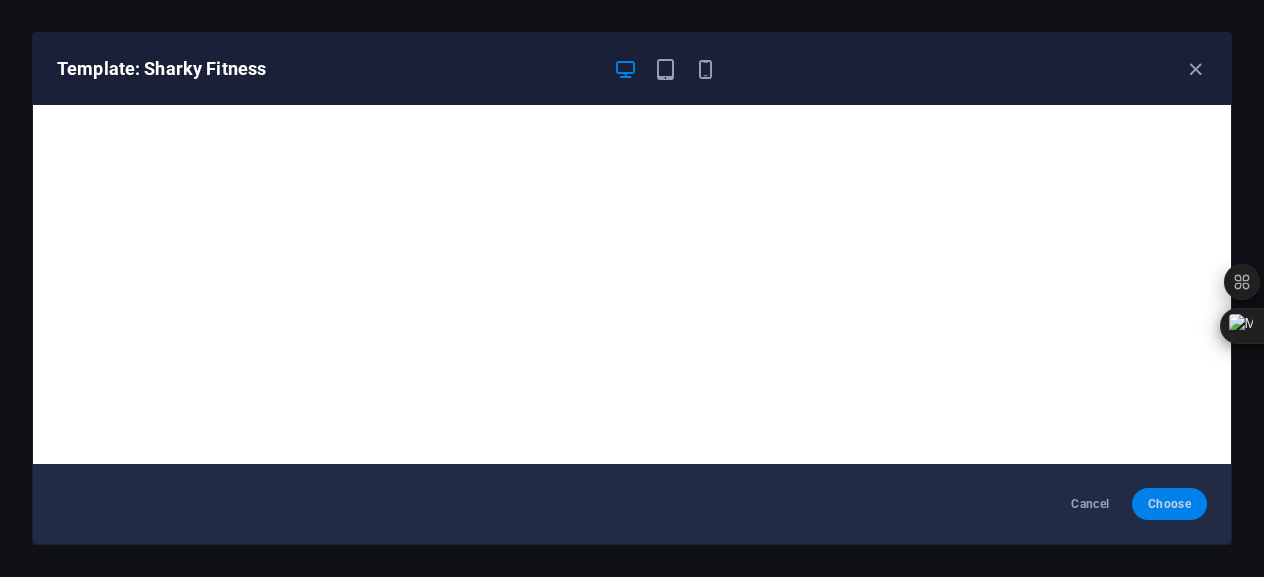 click on "Choose" at bounding box center [1169, 504] 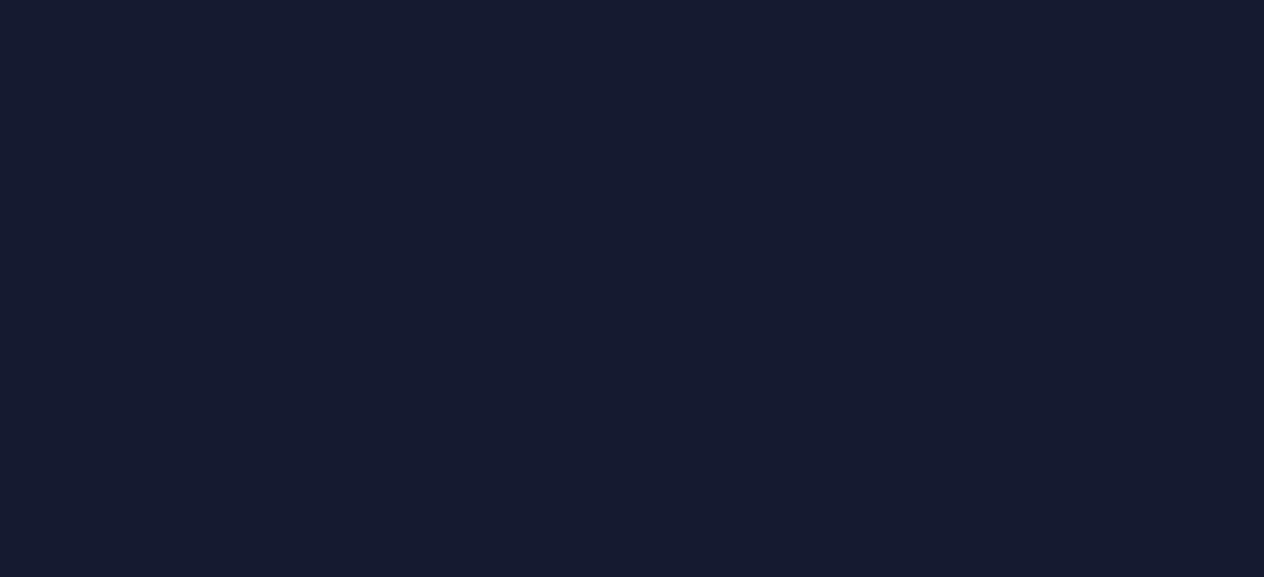 scroll, scrollTop: 0, scrollLeft: 0, axis: both 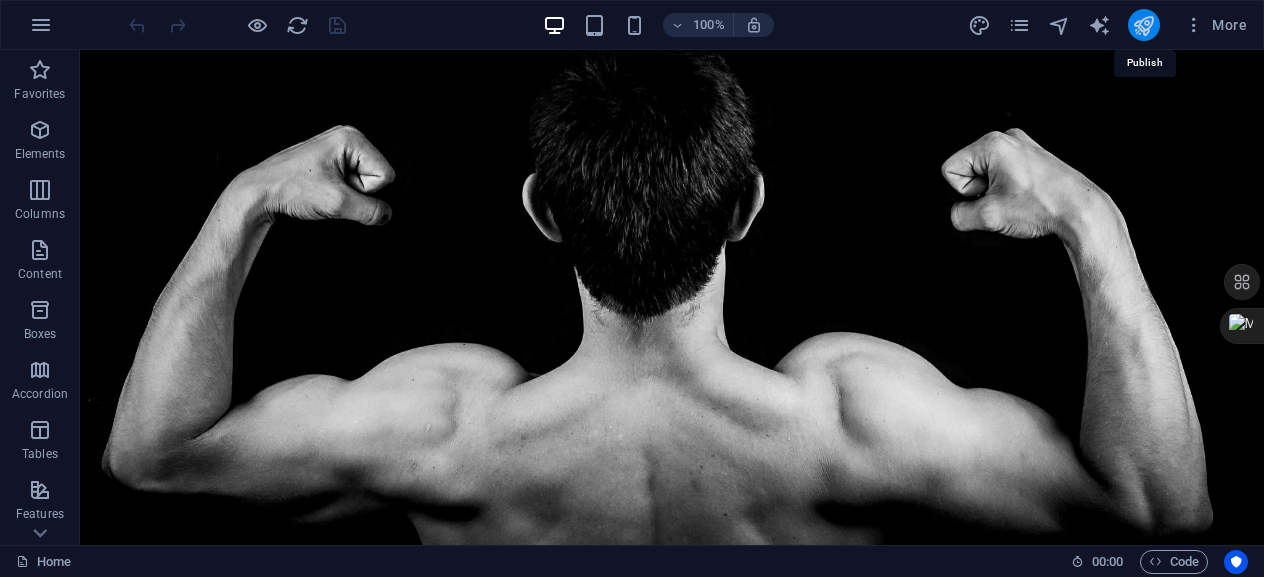 click at bounding box center (1143, 25) 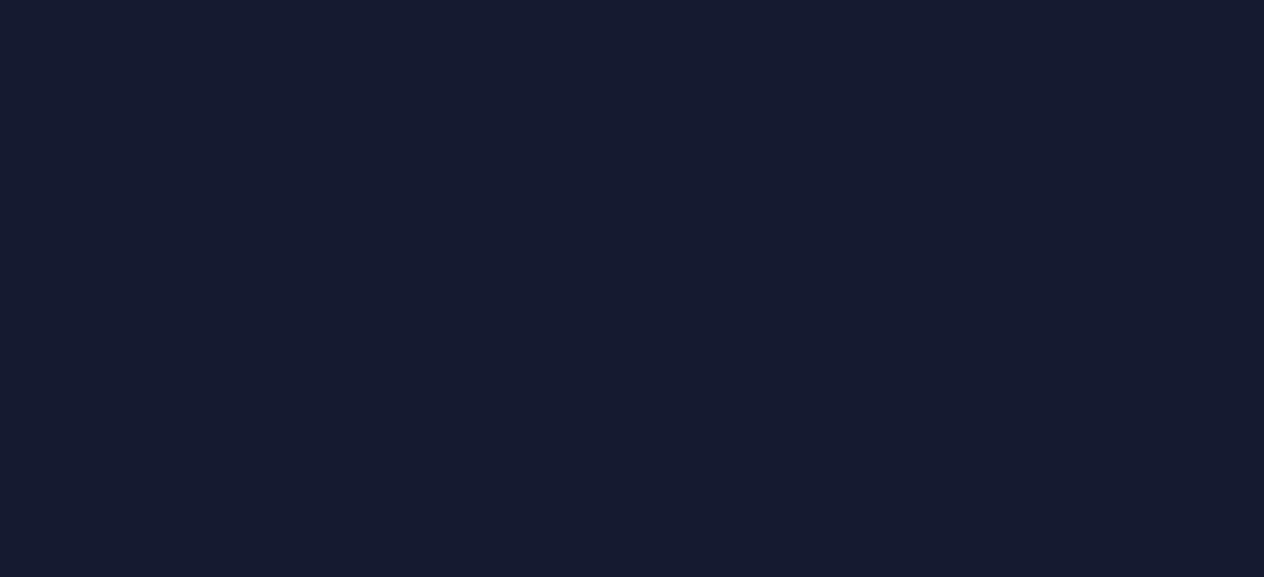 scroll, scrollTop: 0, scrollLeft: 0, axis: both 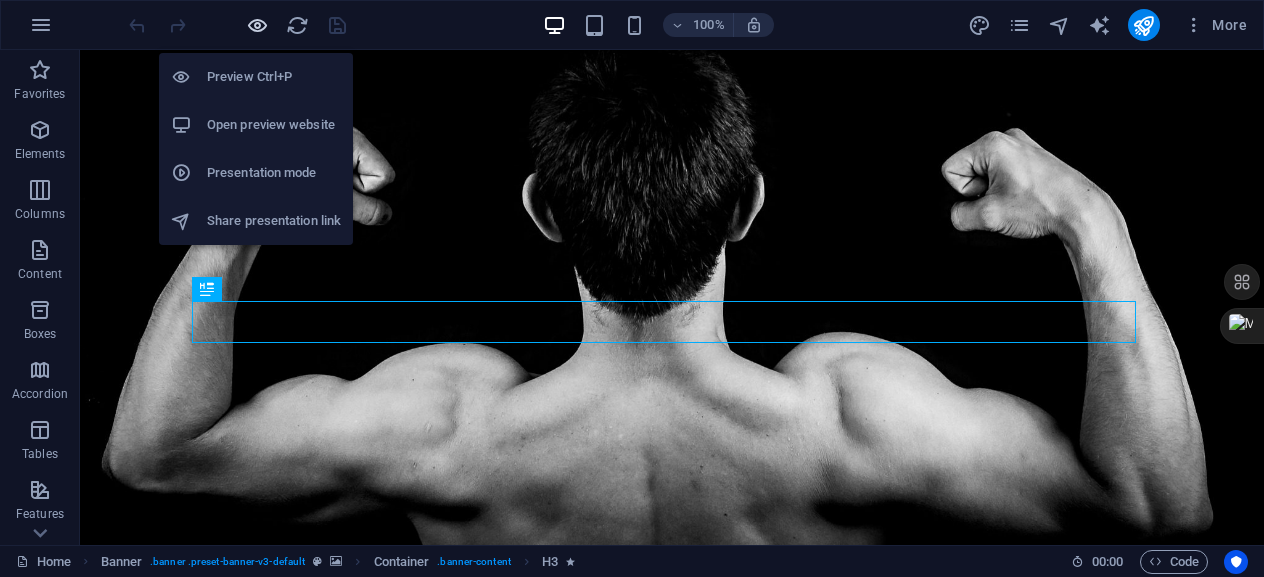 click at bounding box center (257, 25) 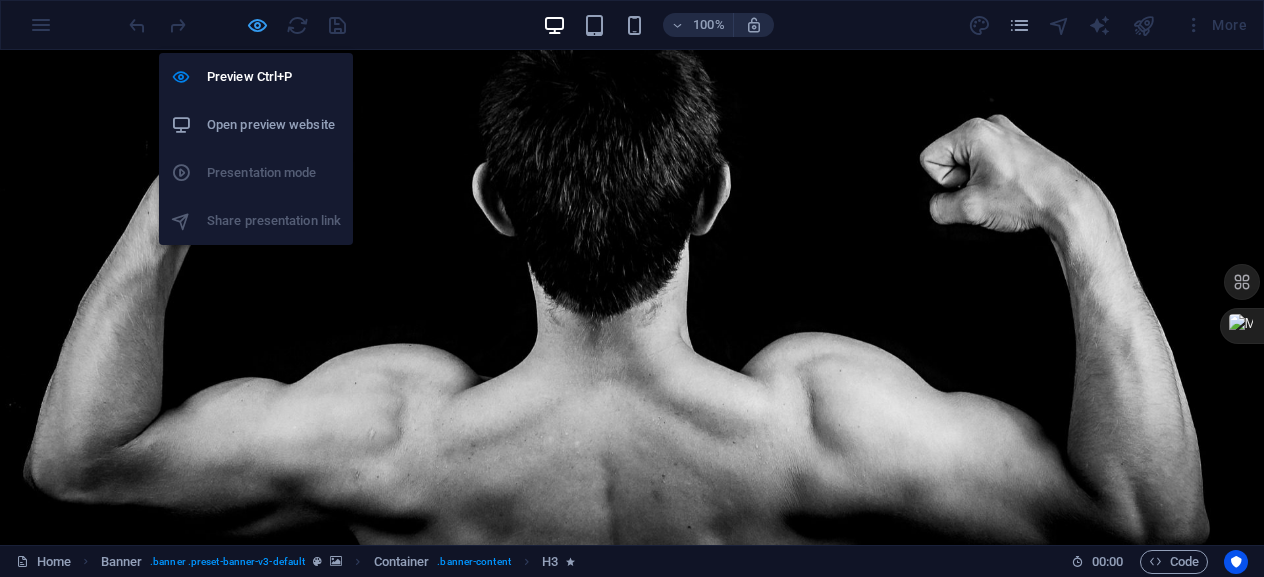 click at bounding box center [257, 25] 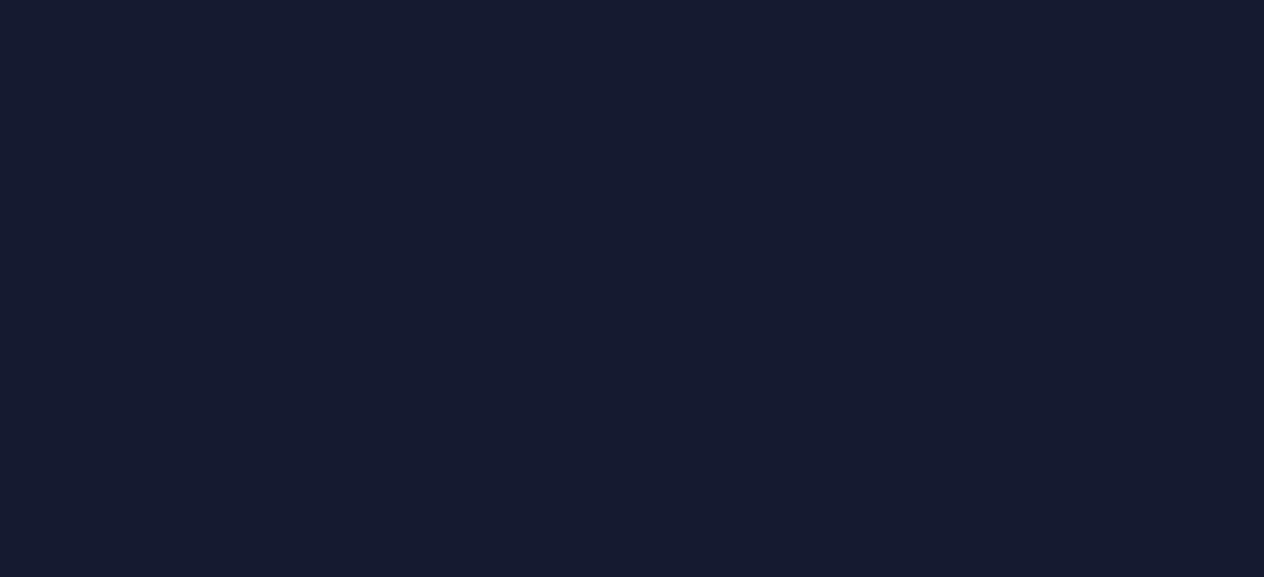 scroll, scrollTop: 0, scrollLeft: 0, axis: both 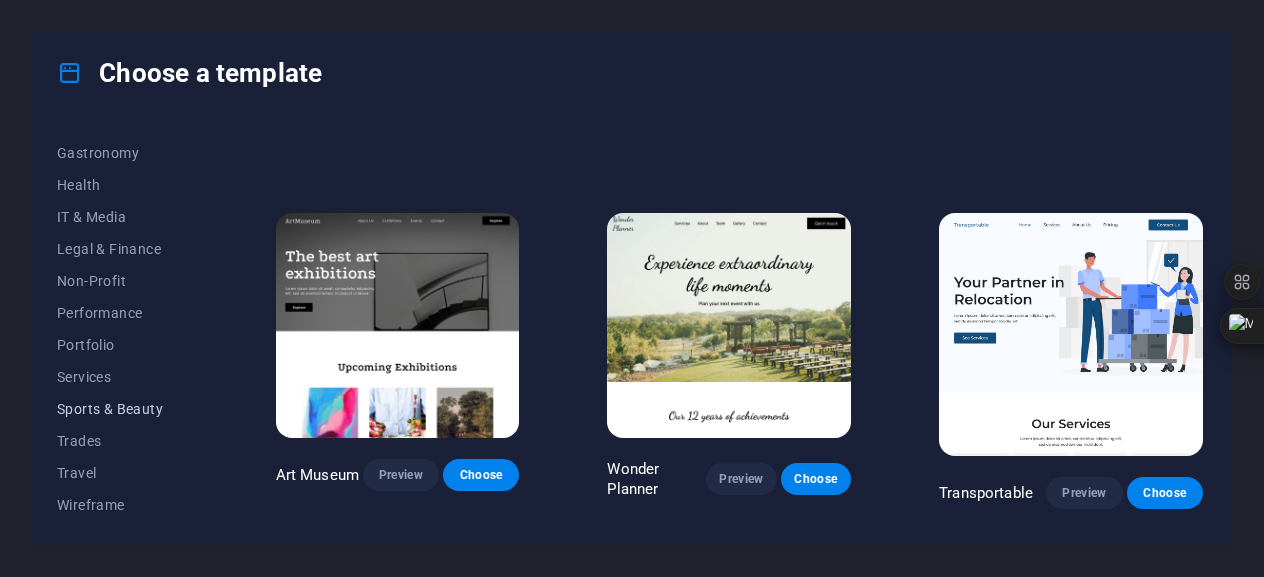 click on "Sports & Beauty" at bounding box center (122, 409) 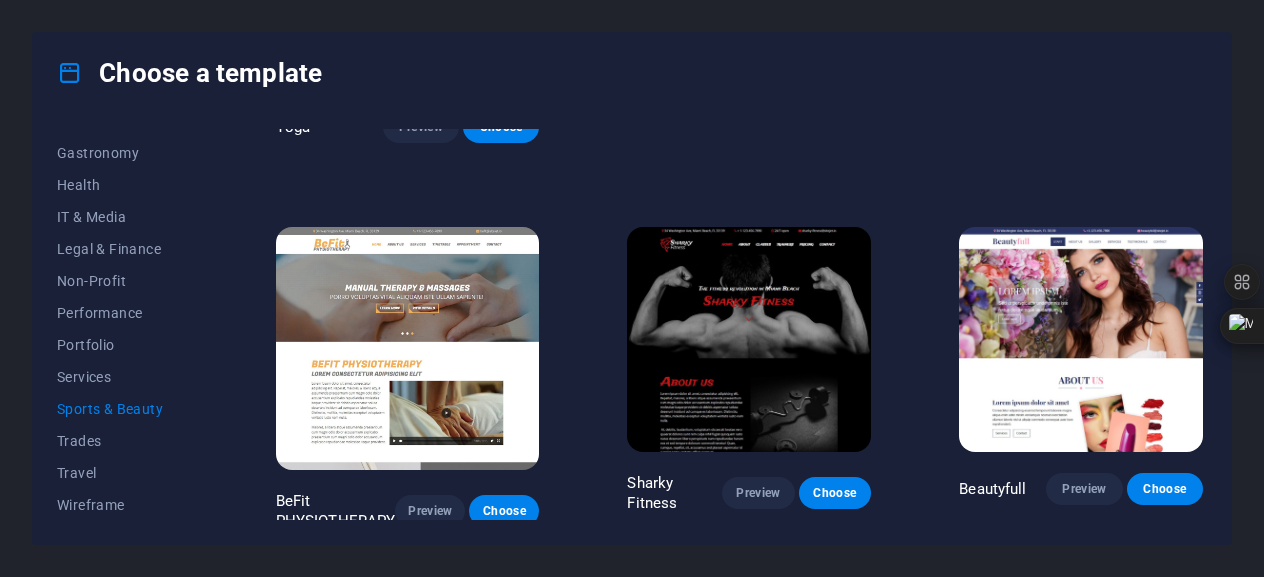 scroll, scrollTop: 1100, scrollLeft: 0, axis: vertical 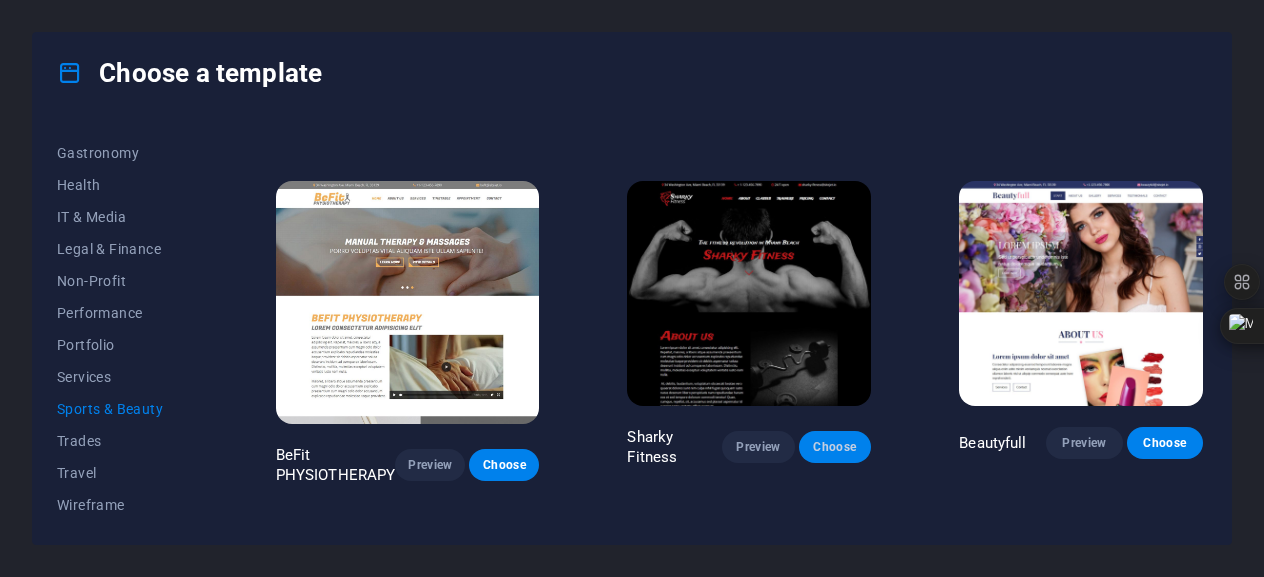 click on "Choose" at bounding box center [835, 447] 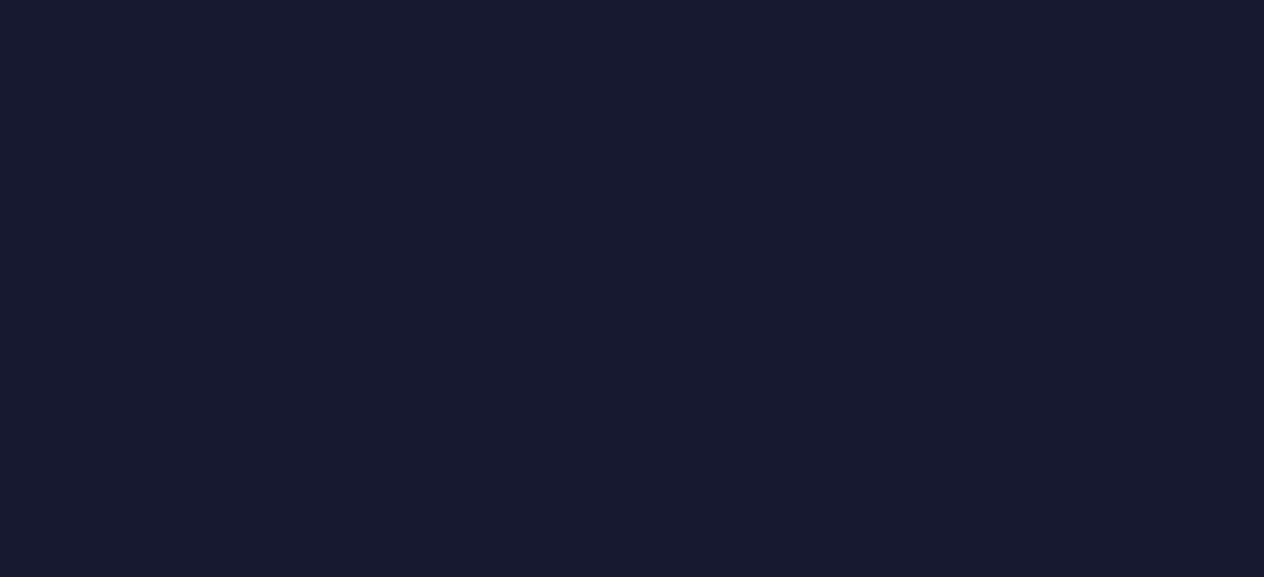 scroll, scrollTop: 0, scrollLeft: 0, axis: both 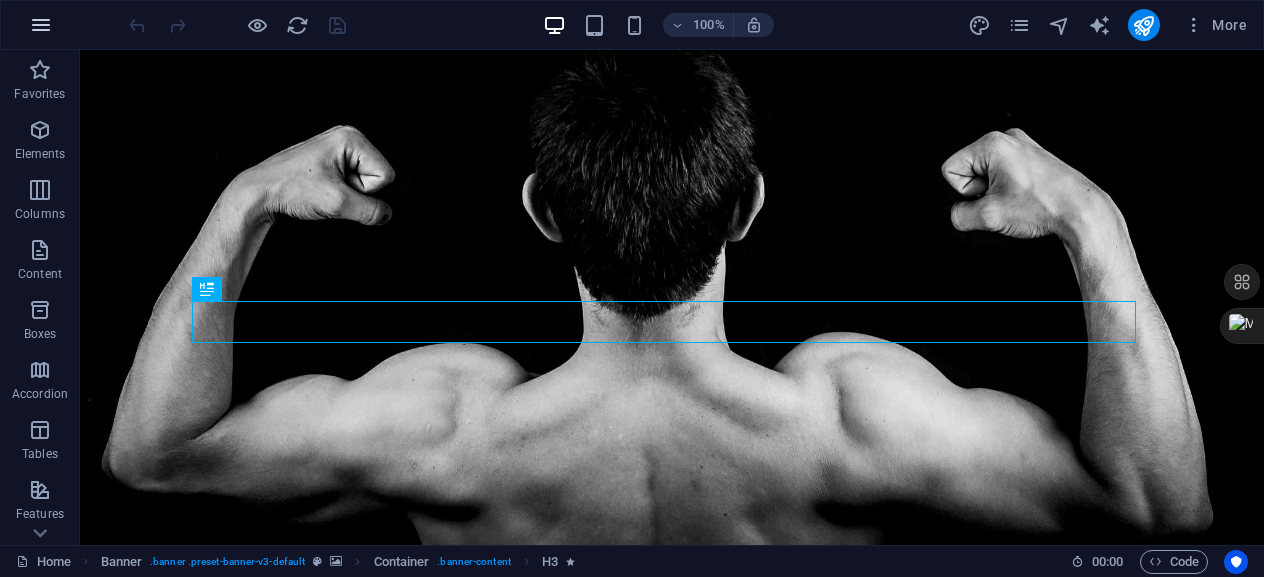click at bounding box center [41, 25] 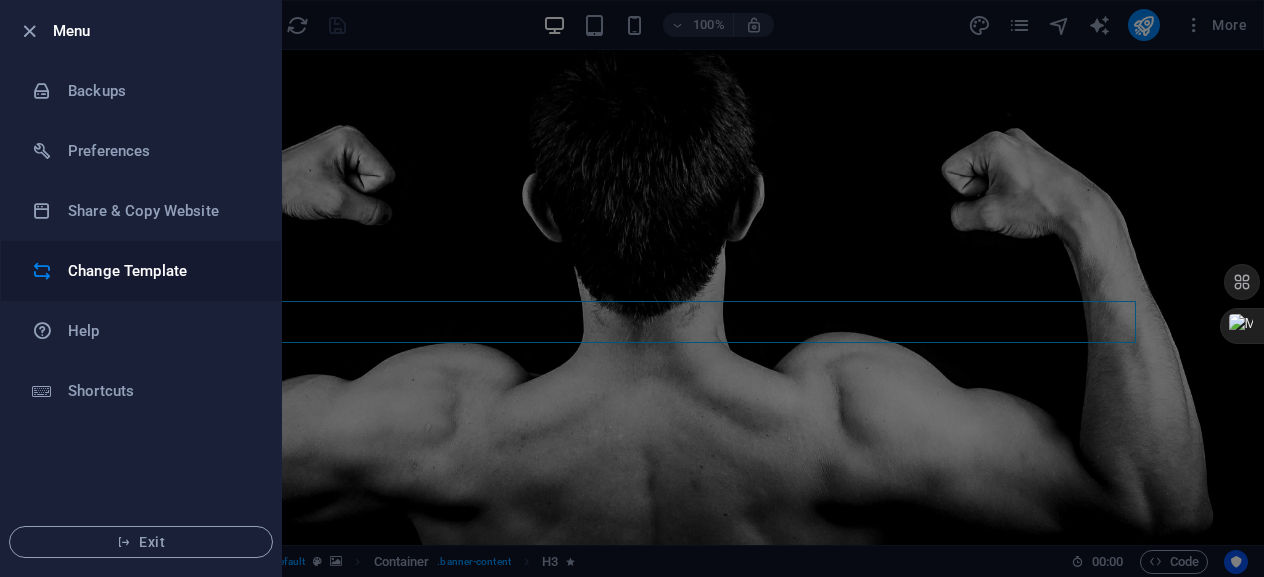 click on "Change Template" at bounding box center [160, 271] 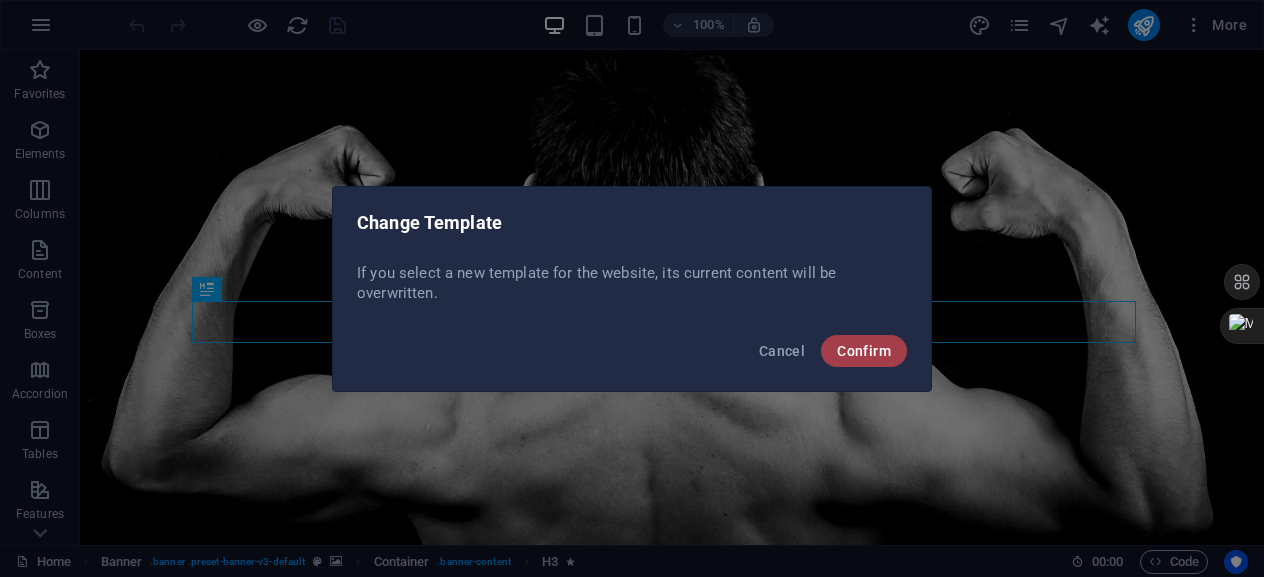 click on "Confirm" at bounding box center (864, 351) 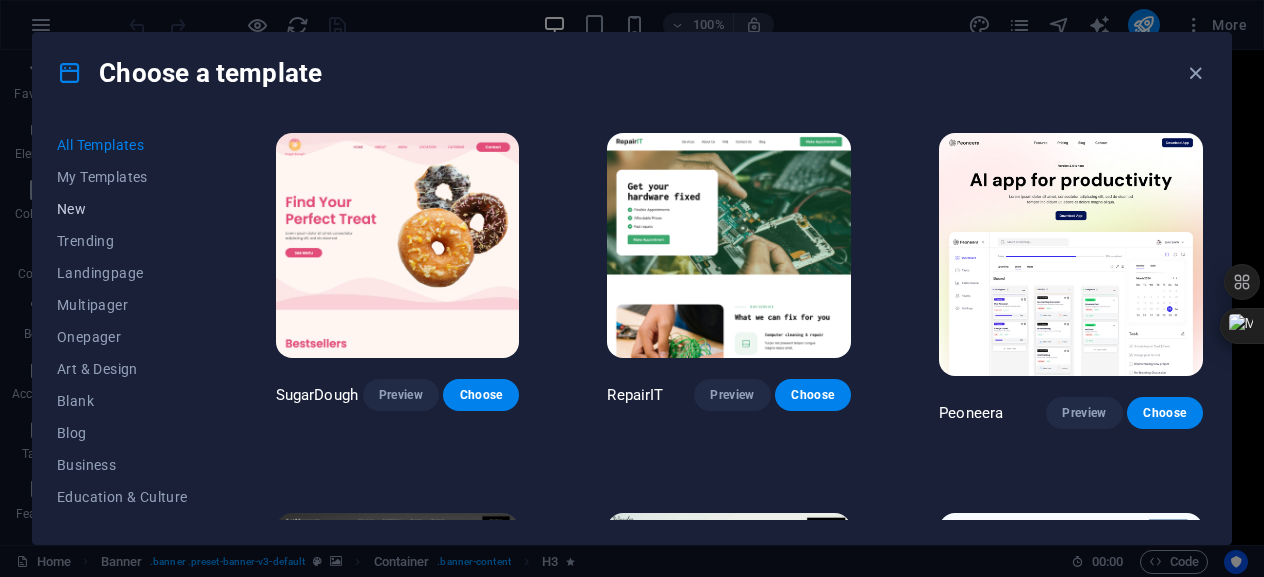 click on "New" at bounding box center (122, 209) 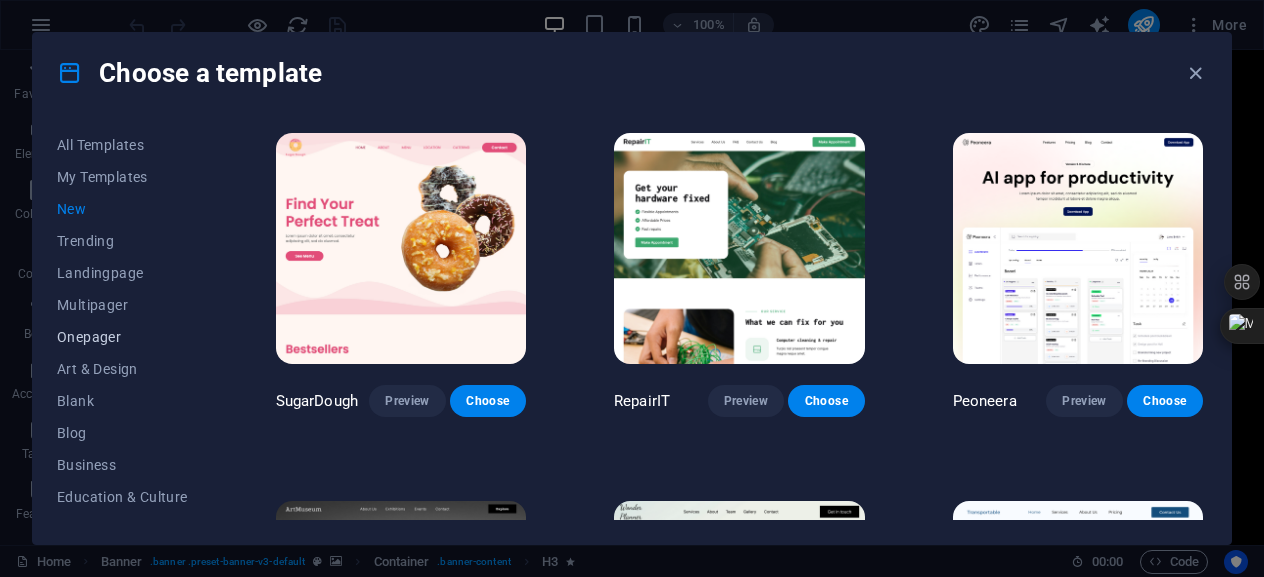 click on "Onepager" at bounding box center (122, 337) 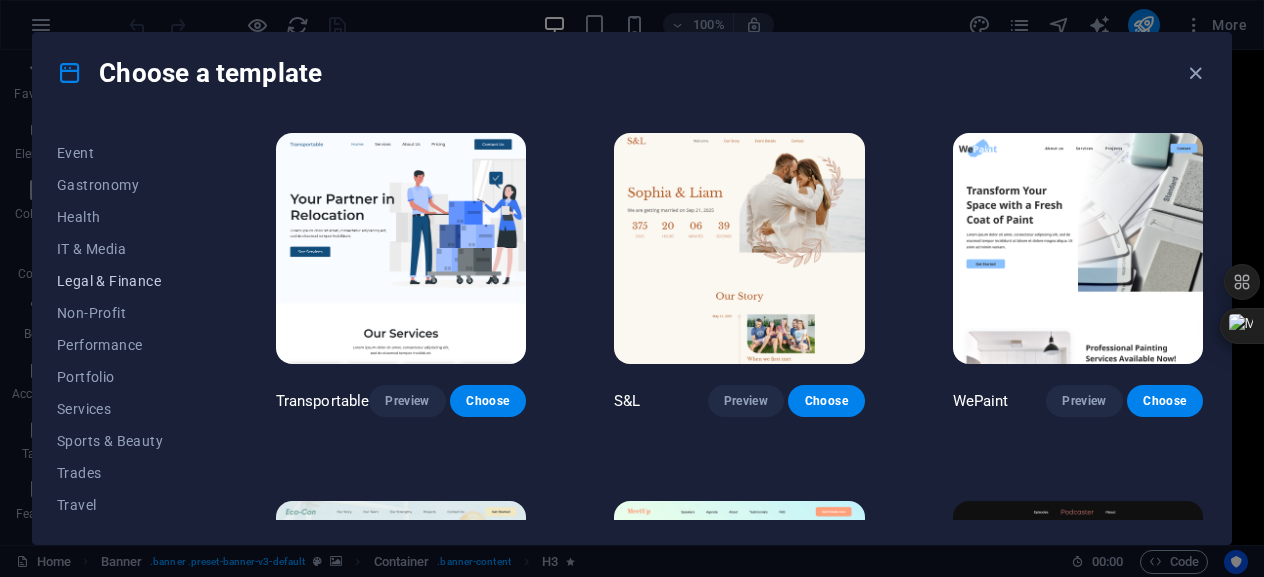 scroll, scrollTop: 408, scrollLeft: 0, axis: vertical 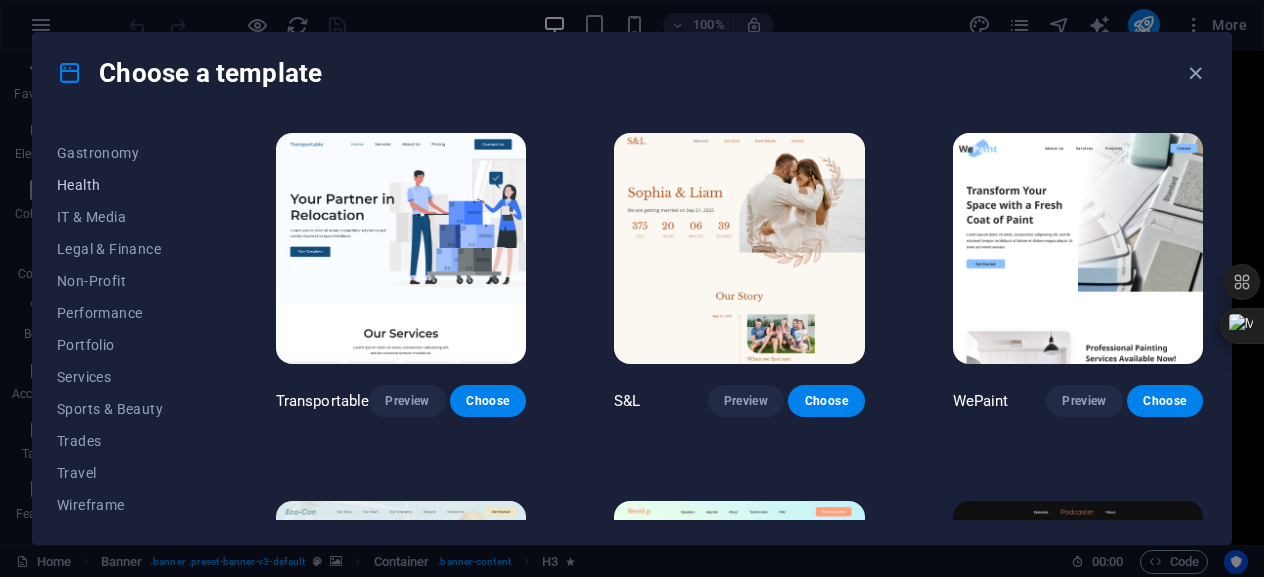 click on "Health" at bounding box center (122, 185) 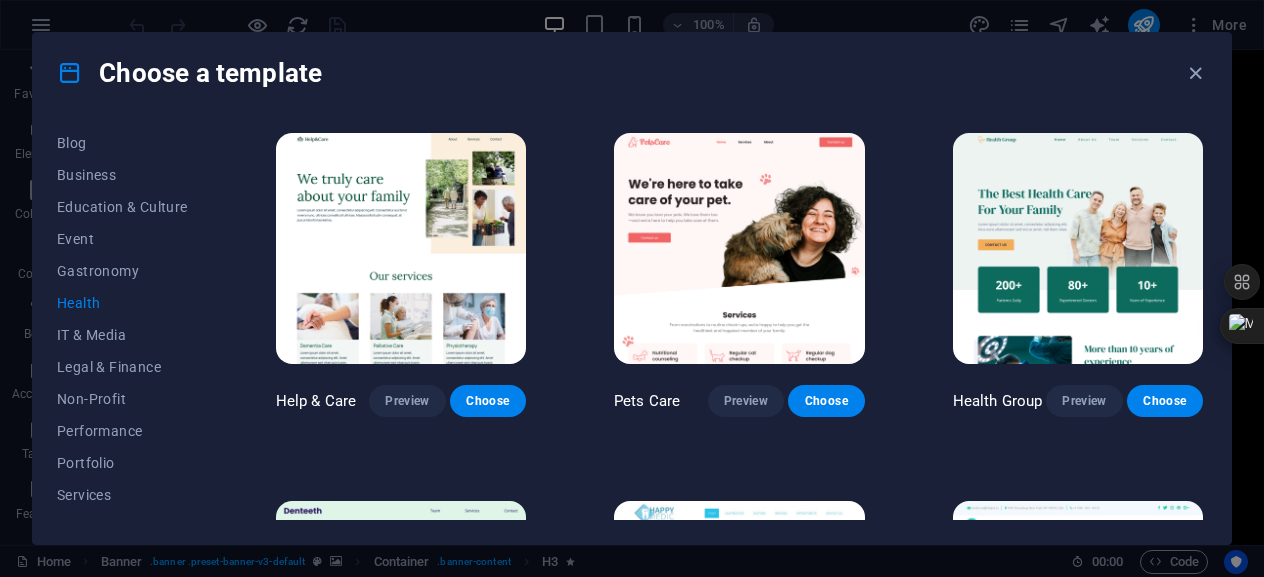 scroll, scrollTop: 408, scrollLeft: 0, axis: vertical 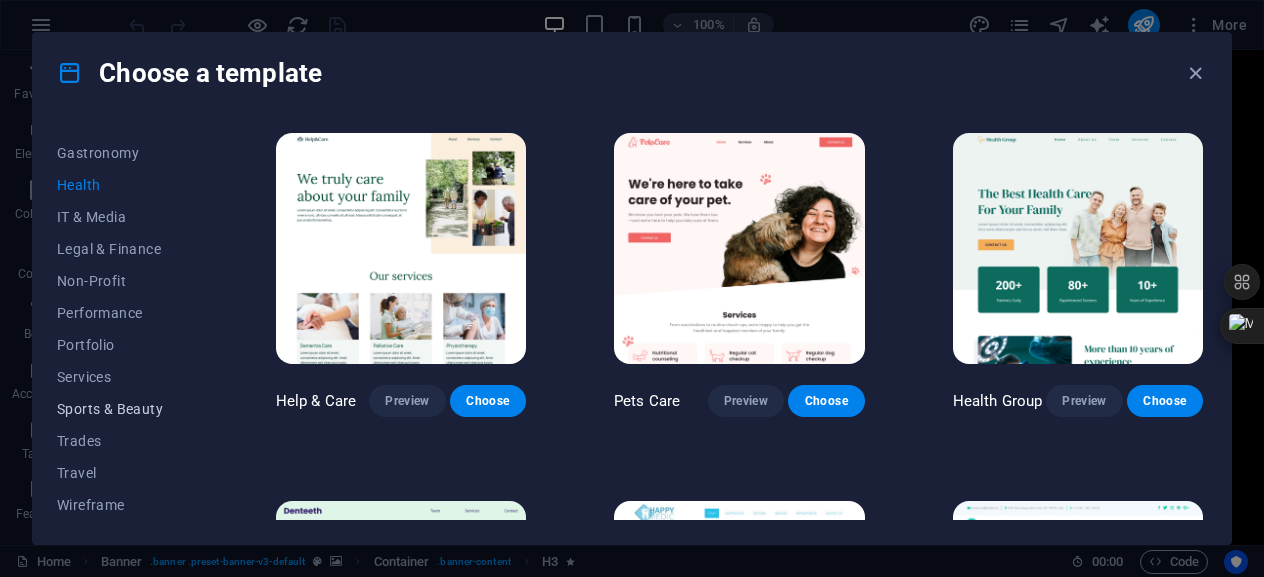 click on "Sports & Beauty" at bounding box center [122, 409] 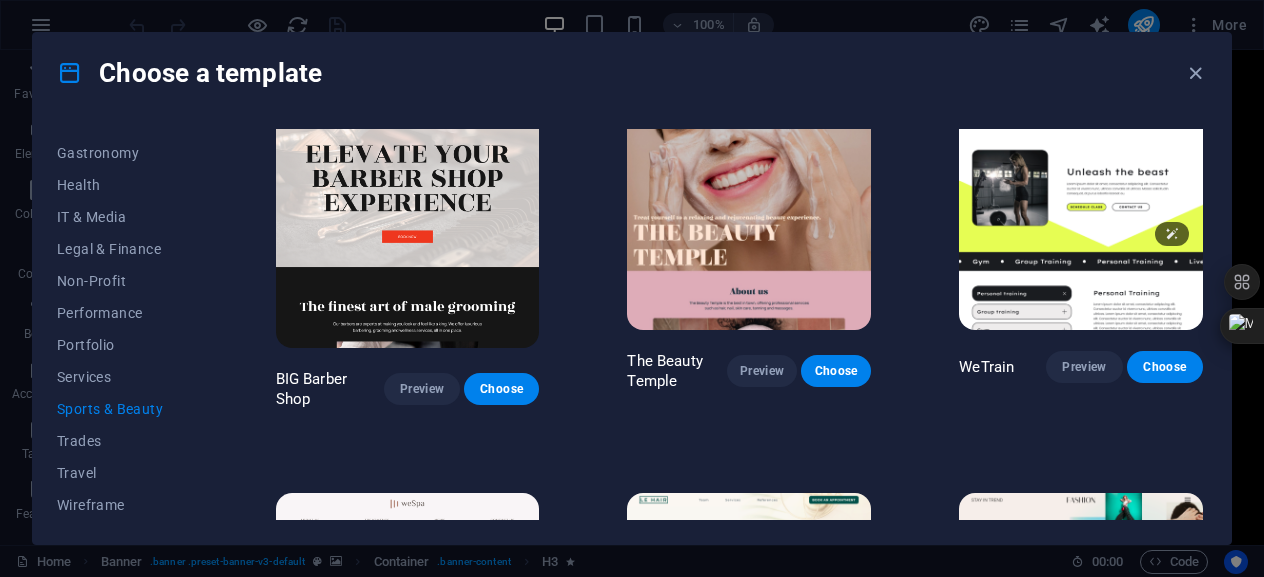 scroll, scrollTop: 0, scrollLeft: 0, axis: both 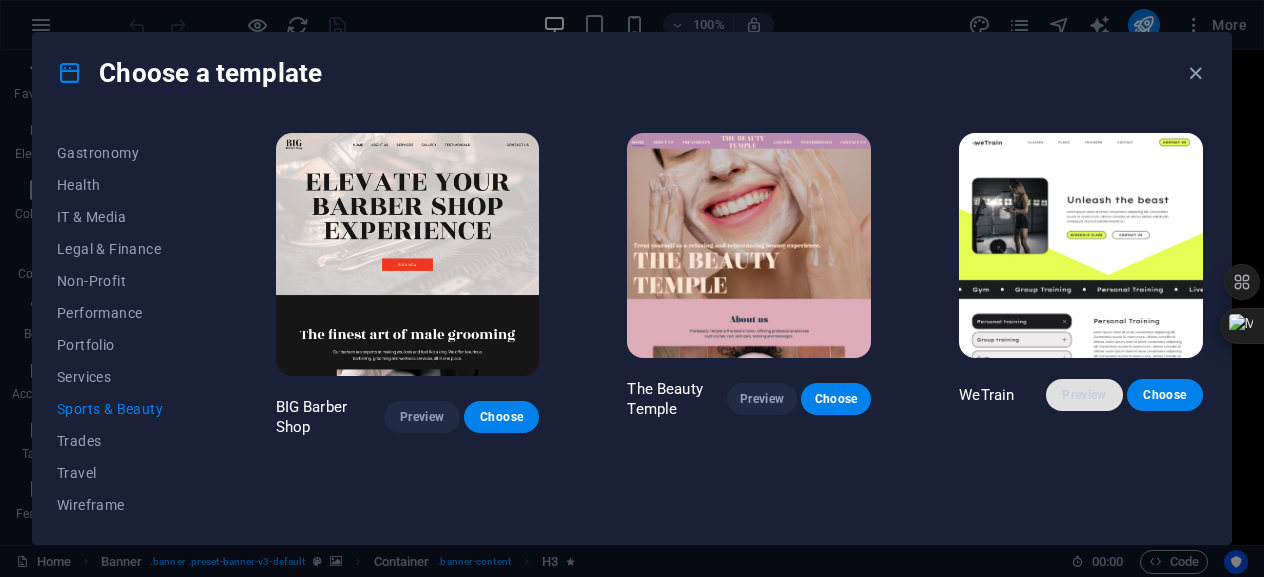 click on "Preview" at bounding box center (1084, 395) 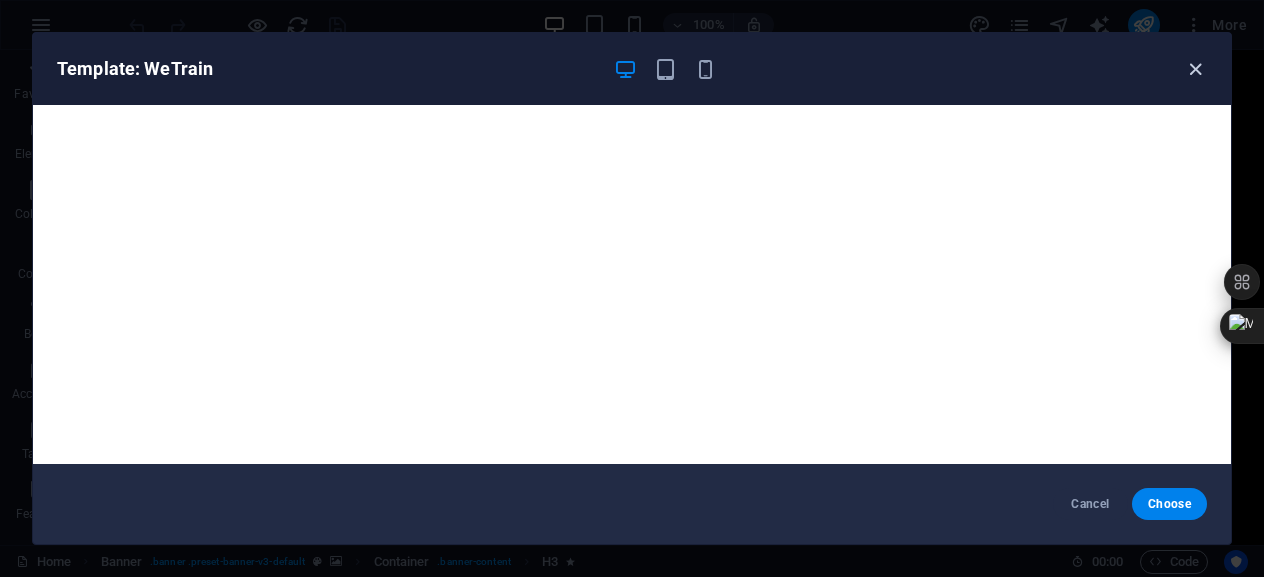 click at bounding box center (1195, 69) 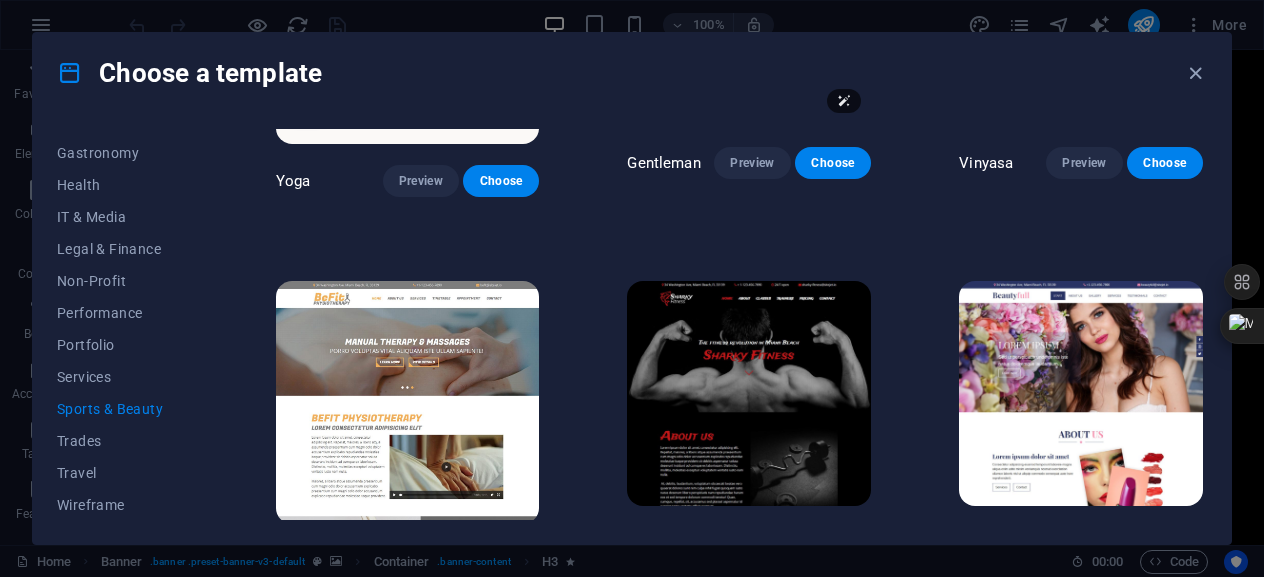 scroll, scrollTop: 1200, scrollLeft: 0, axis: vertical 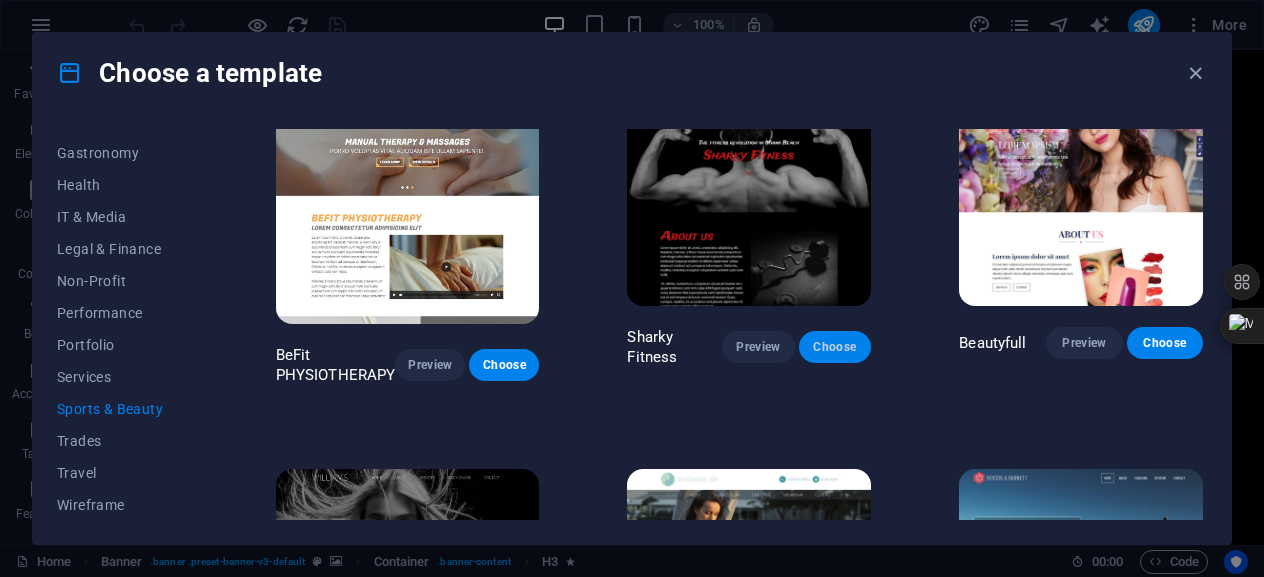 click on "Choose" at bounding box center (835, 347) 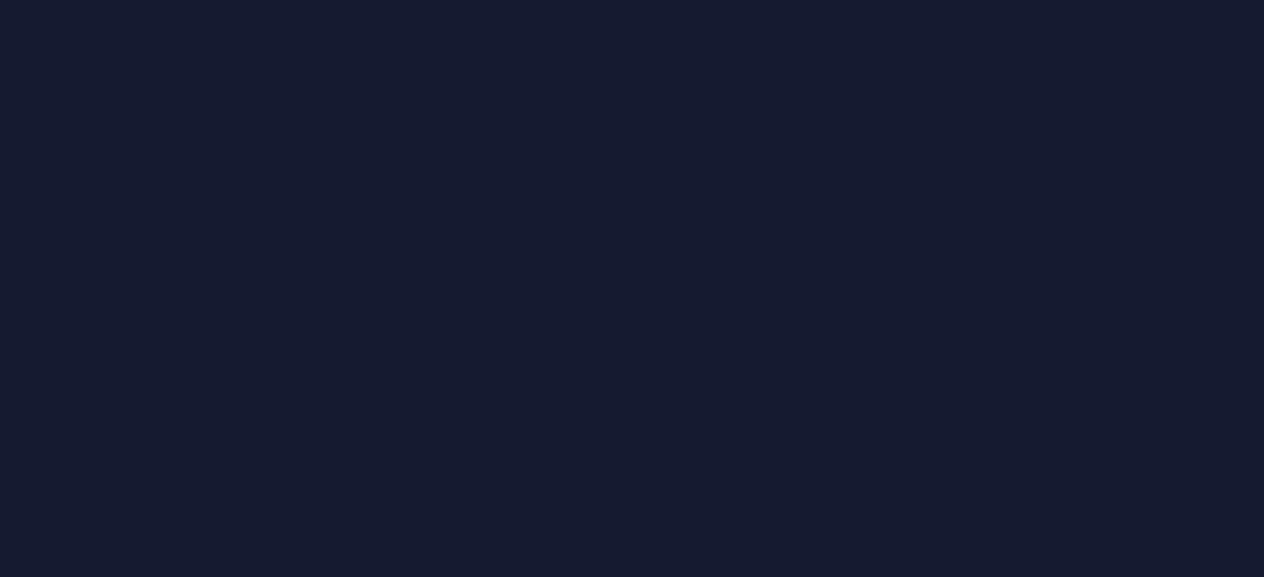 scroll, scrollTop: 0, scrollLeft: 0, axis: both 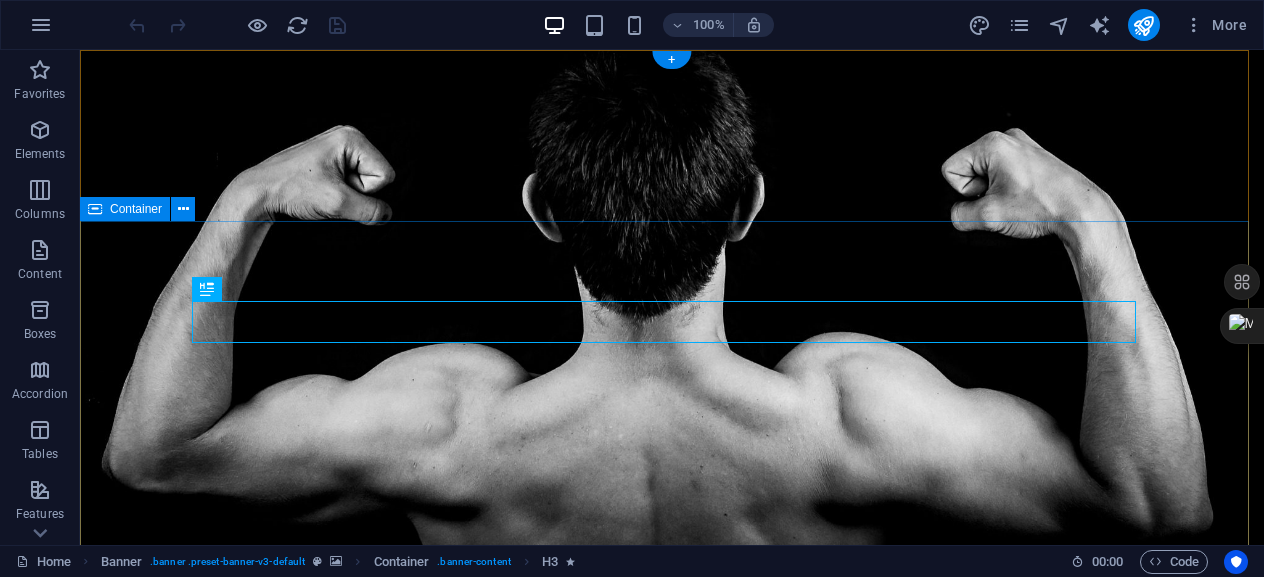 click on "The fitness revolution in  Miami Beach, FL dasium.com" at bounding box center (672, 1141) 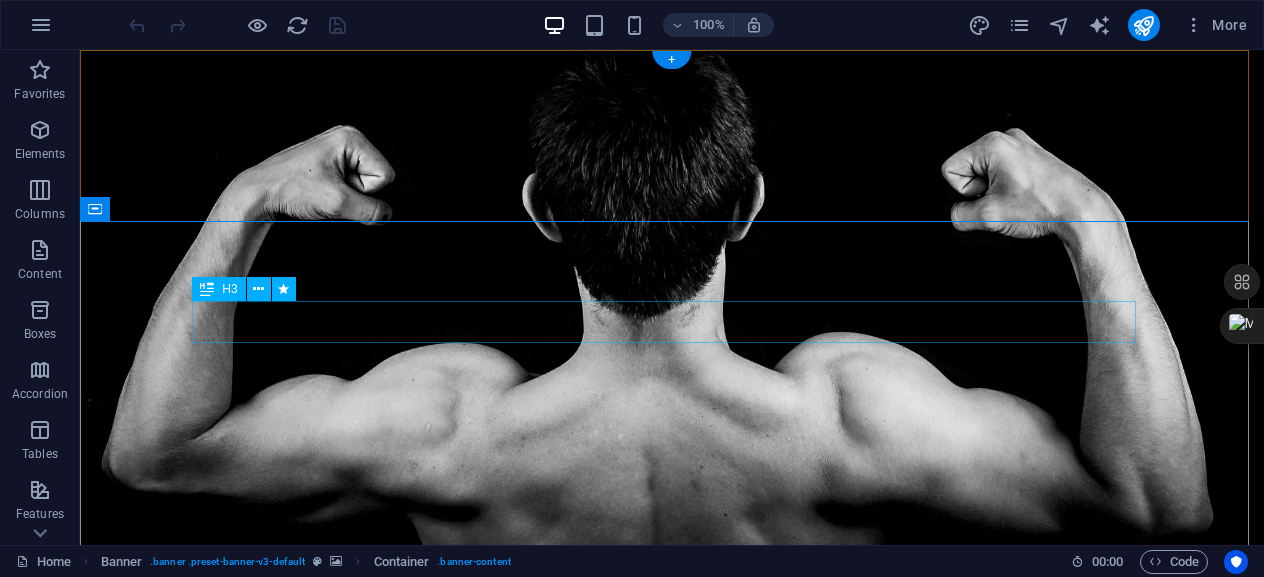 click on "The fitness revolution in  Miami Beach, FL" at bounding box center (672, 1047) 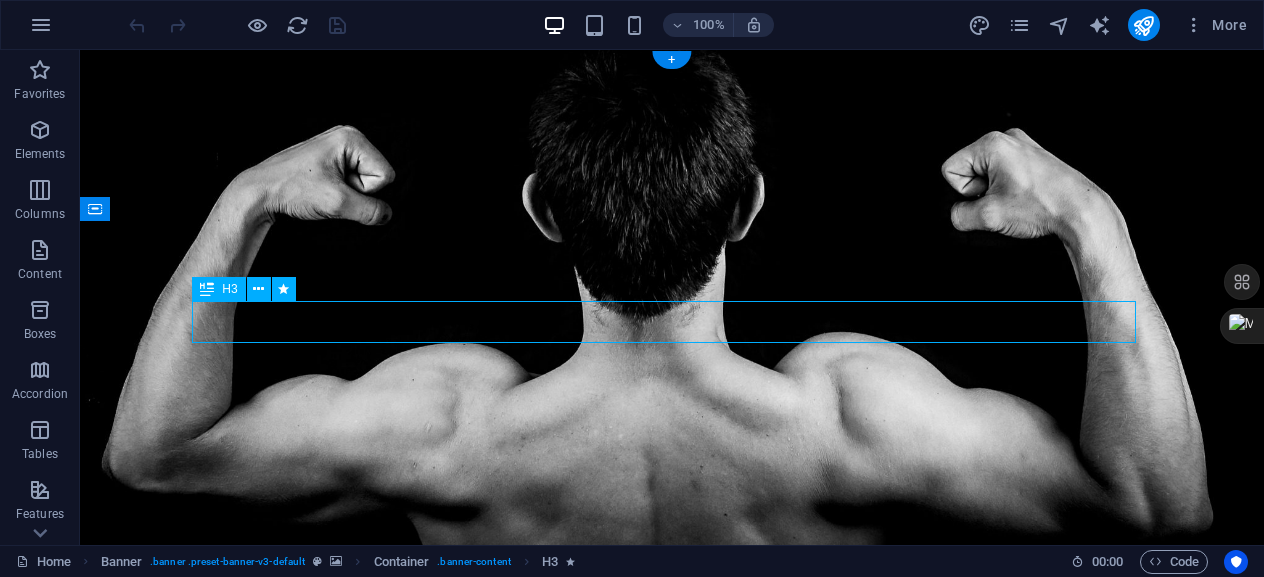 click on "The fitness revolution in  Miami Beach, FL" at bounding box center [672, 1047] 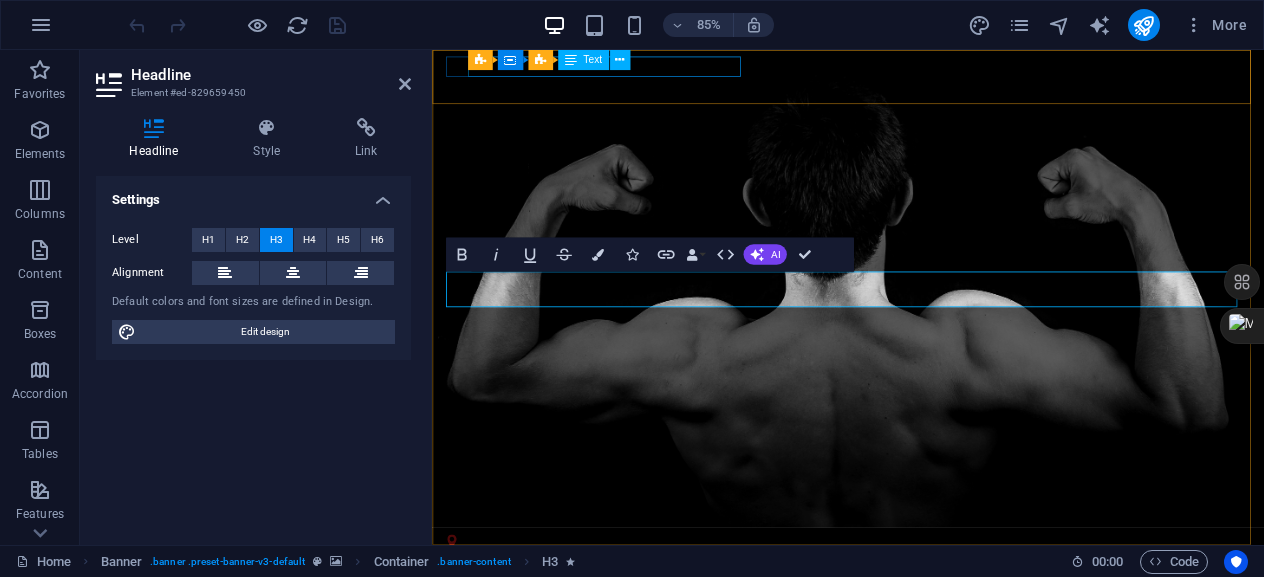 click on "34 Washington Ave ,  Miami Beach, FL   33139" at bounding box center (914, 648) 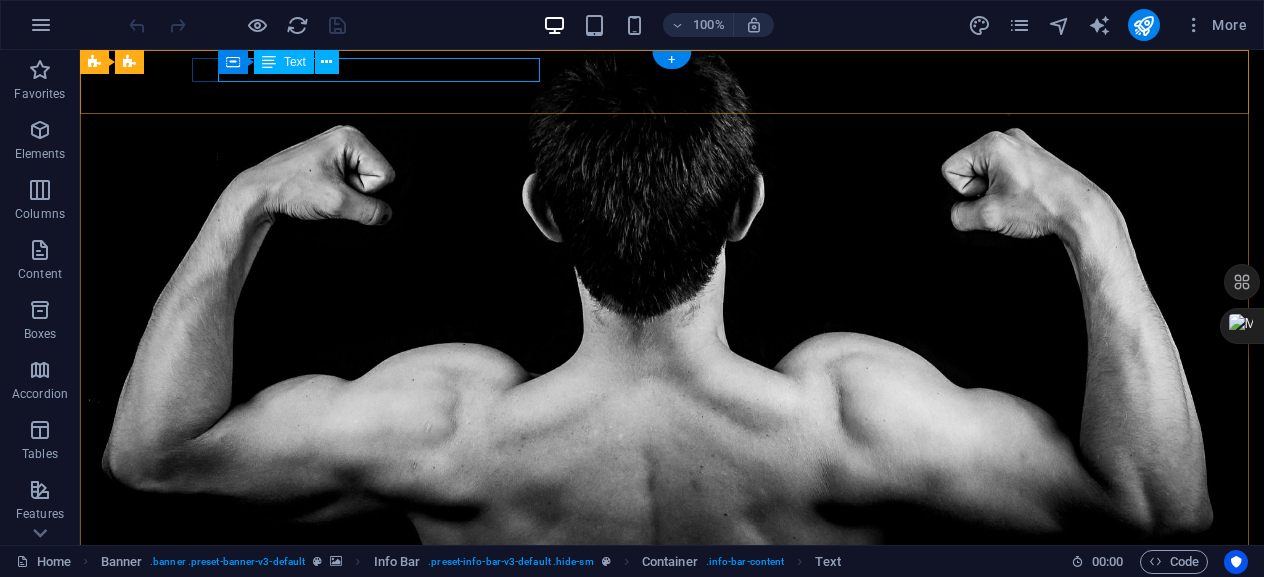 click on "34 Washington Ave ,  Miami Beach, FL   33139" at bounding box center [664, 648] 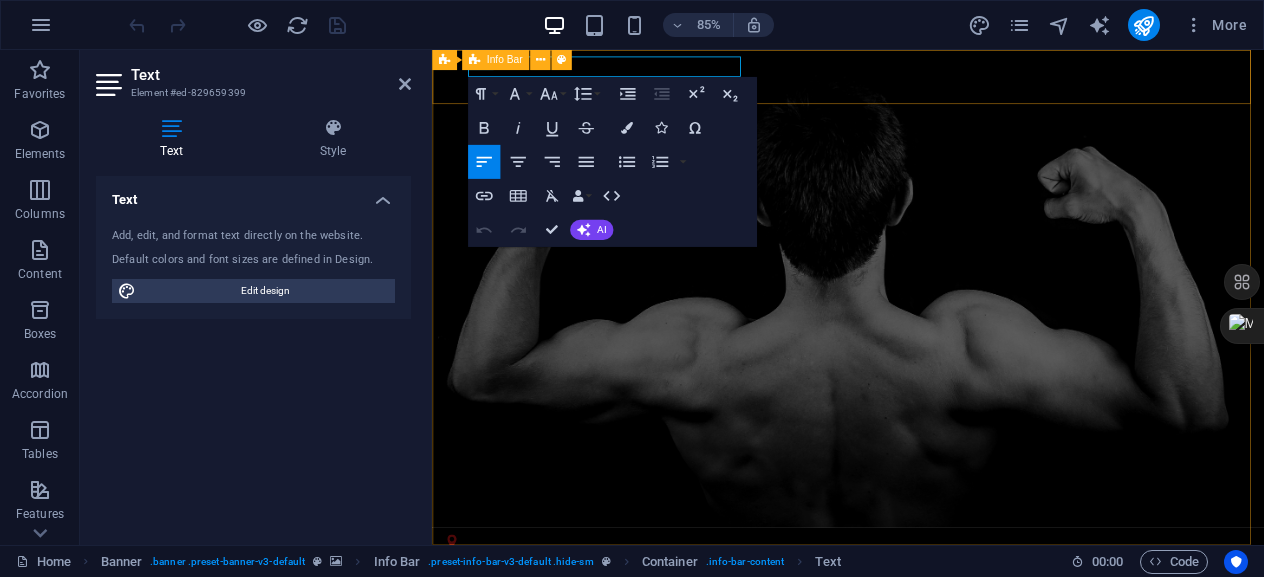 click on "34 Washington Ave ,  Miami Beach, FL   33139 + 1-123-456-7890 24// open cf41c305721a7b1d0a6428fa5bc41b@cpanel.local" at bounding box center (921, 697) 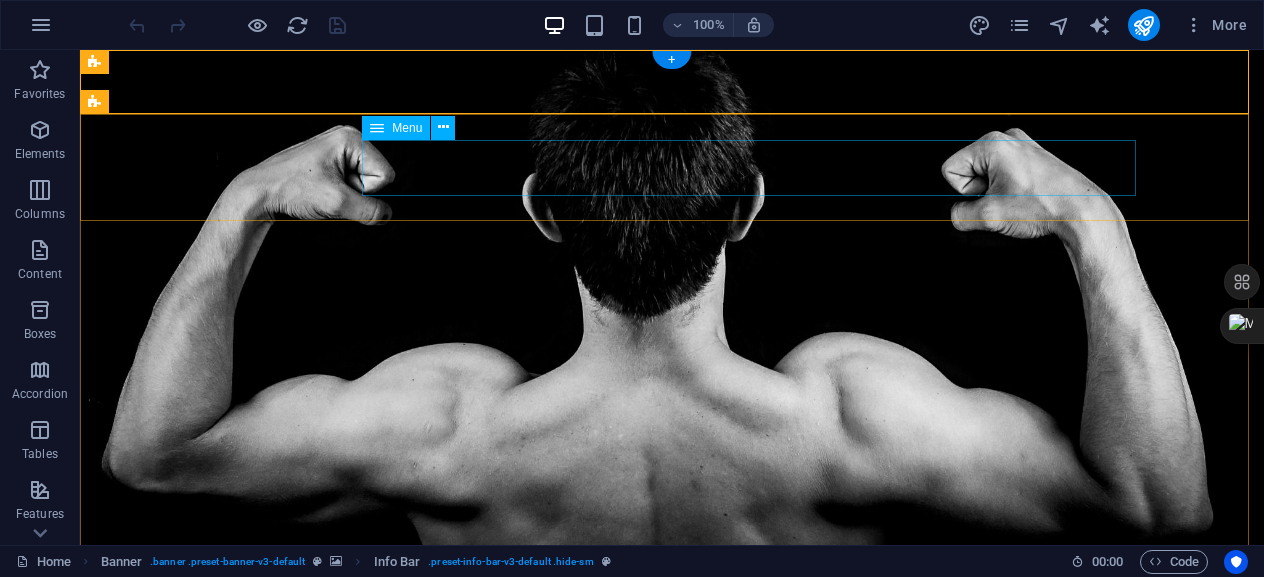 click on "Home About Classes Trainers Pricing Contact" at bounding box center [672, 902] 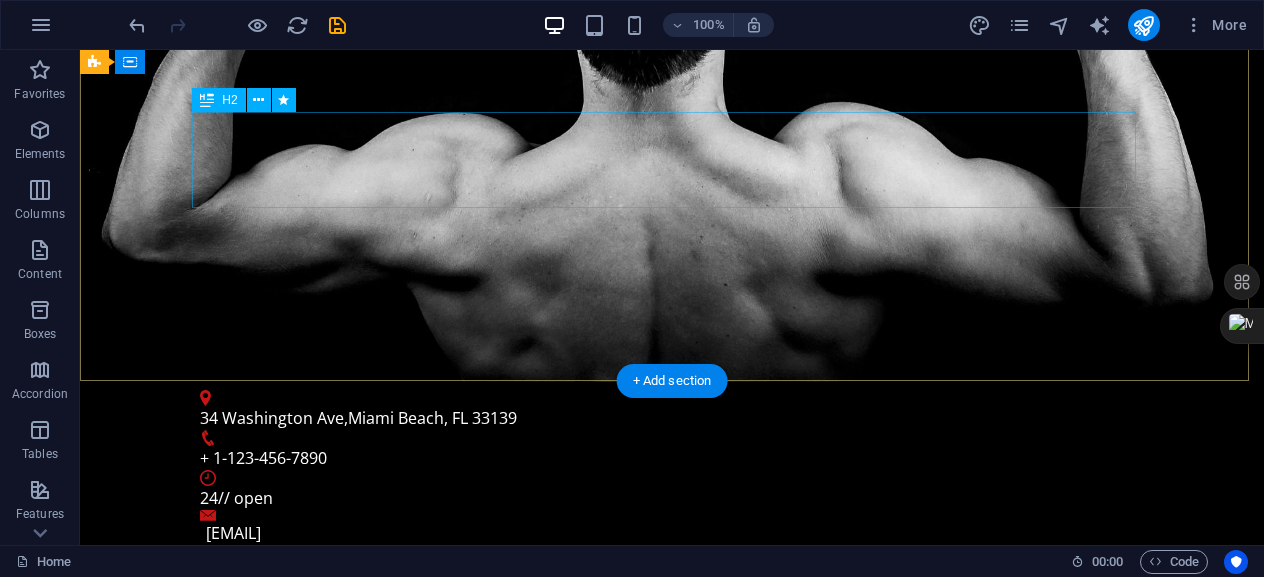 scroll, scrollTop: 200, scrollLeft: 0, axis: vertical 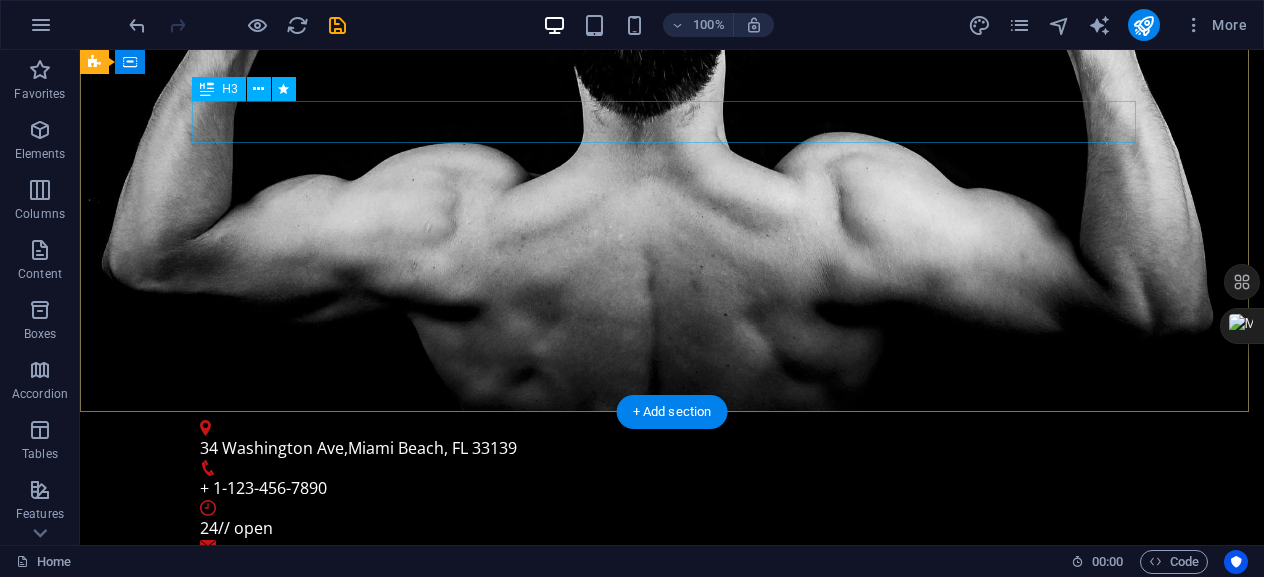 click on "The fitness revolution in  Miami Beach, FL" at bounding box center (672, 791) 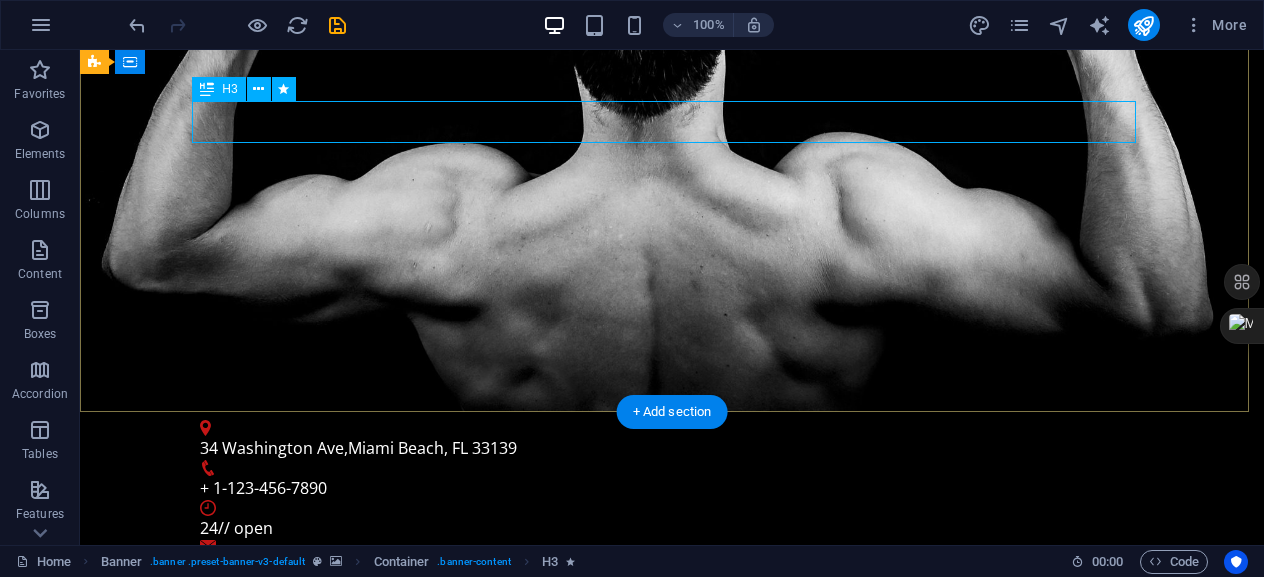 click on "The fitness revolution in  Miami Beach, FL" at bounding box center [672, 791] 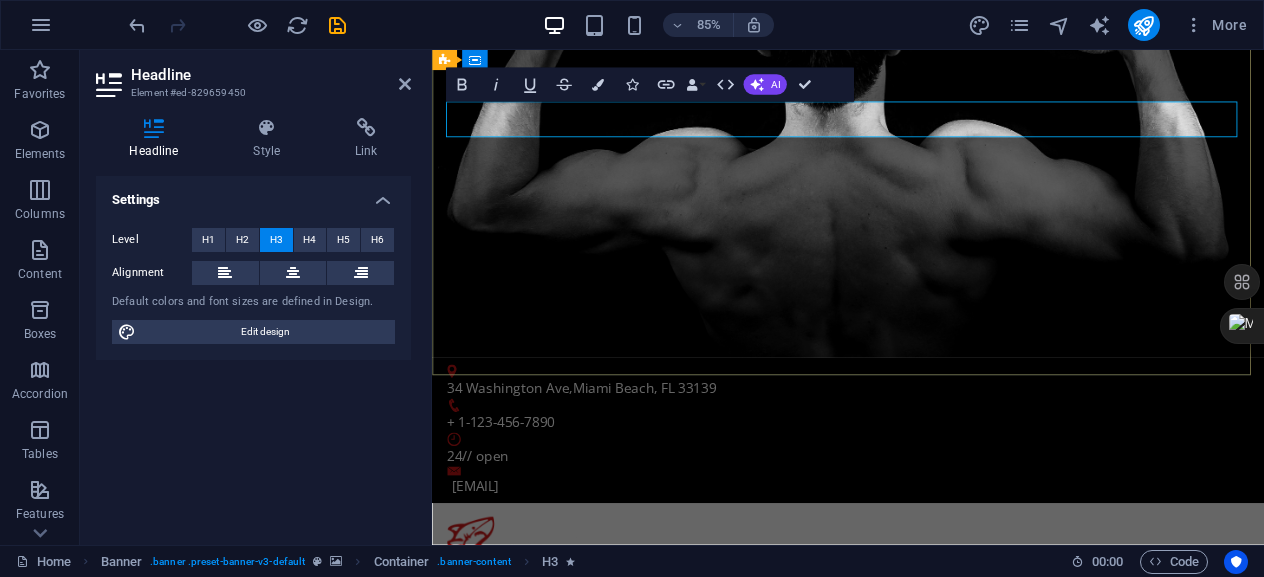 click on "The fitness revolution in  Miami Beach, FL" at bounding box center [922, 790] 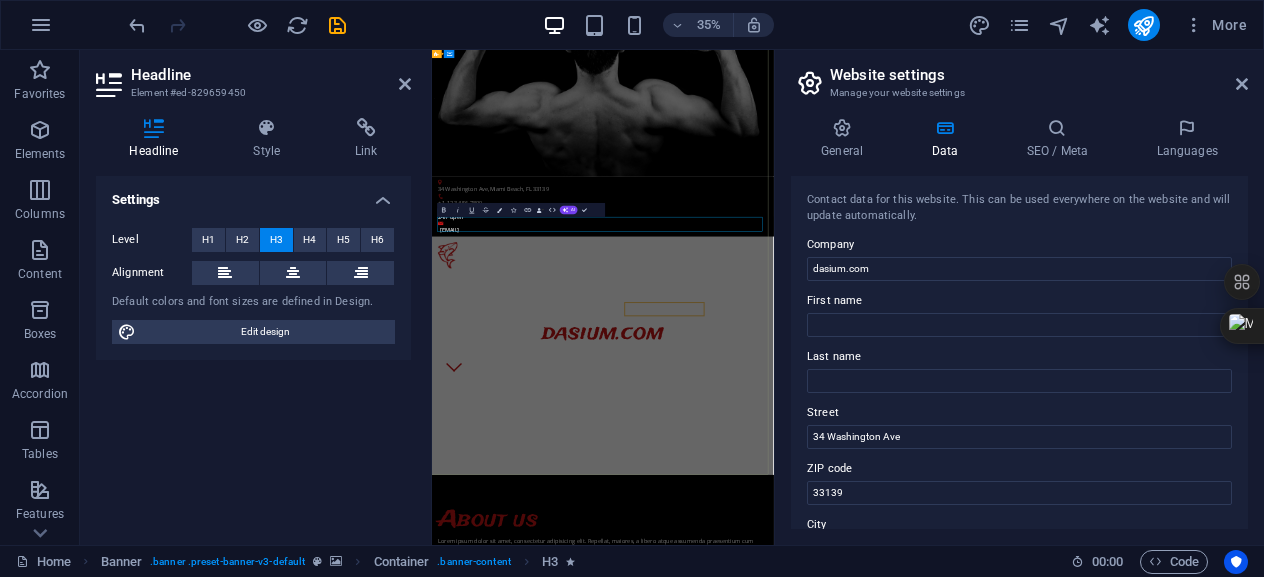 click on "The fitness revolution in  Miami Beach, FL" at bounding box center [921, 790] 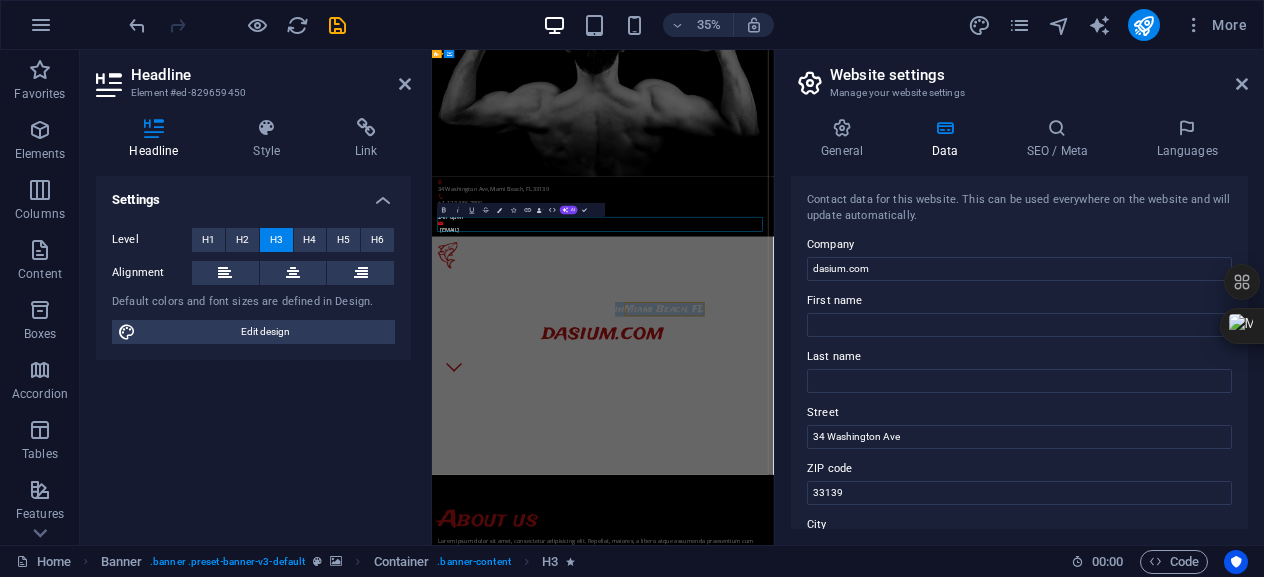 drag, startPoint x: 940, startPoint y: 553, endPoint x: 1226, endPoint y: 561, distance: 286.11188 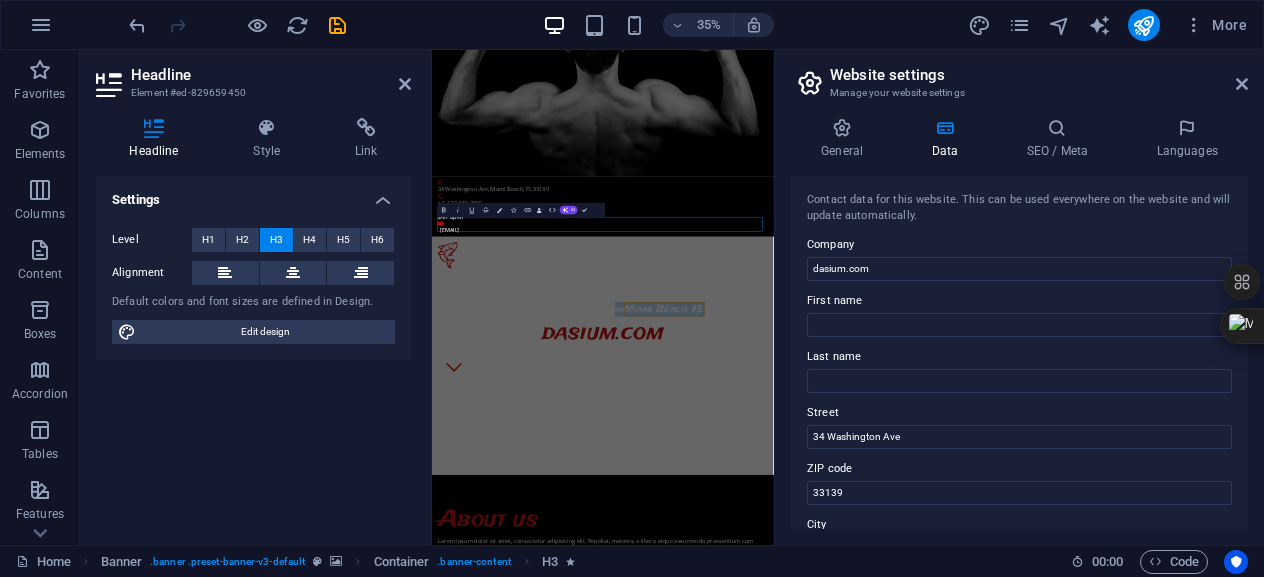 type 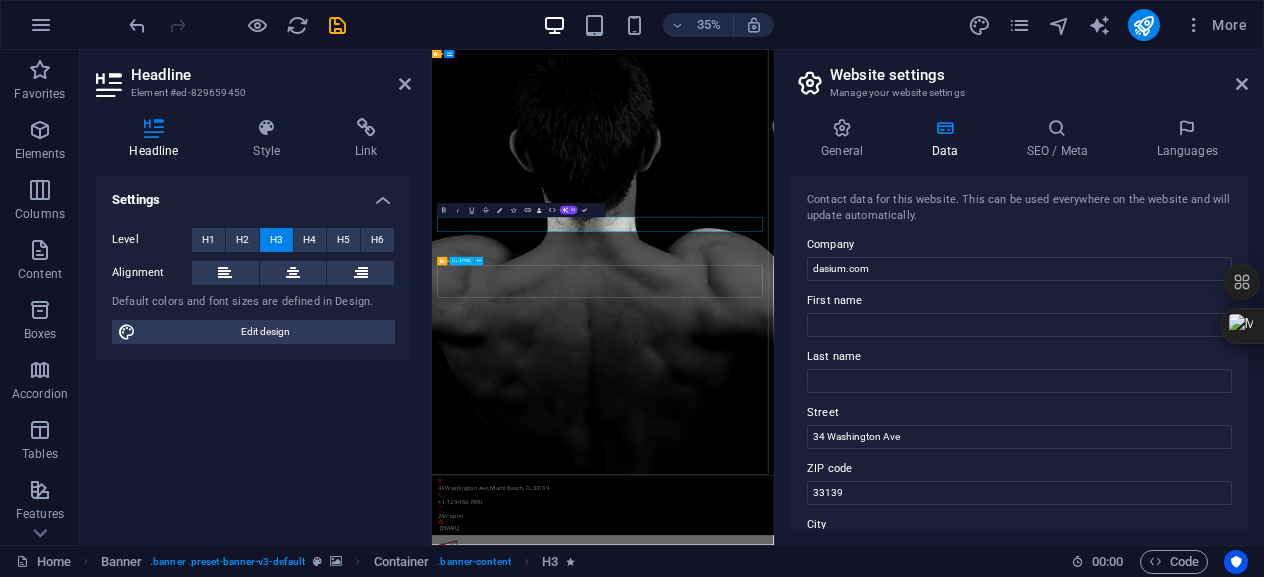 click at bounding box center [495, 1807] 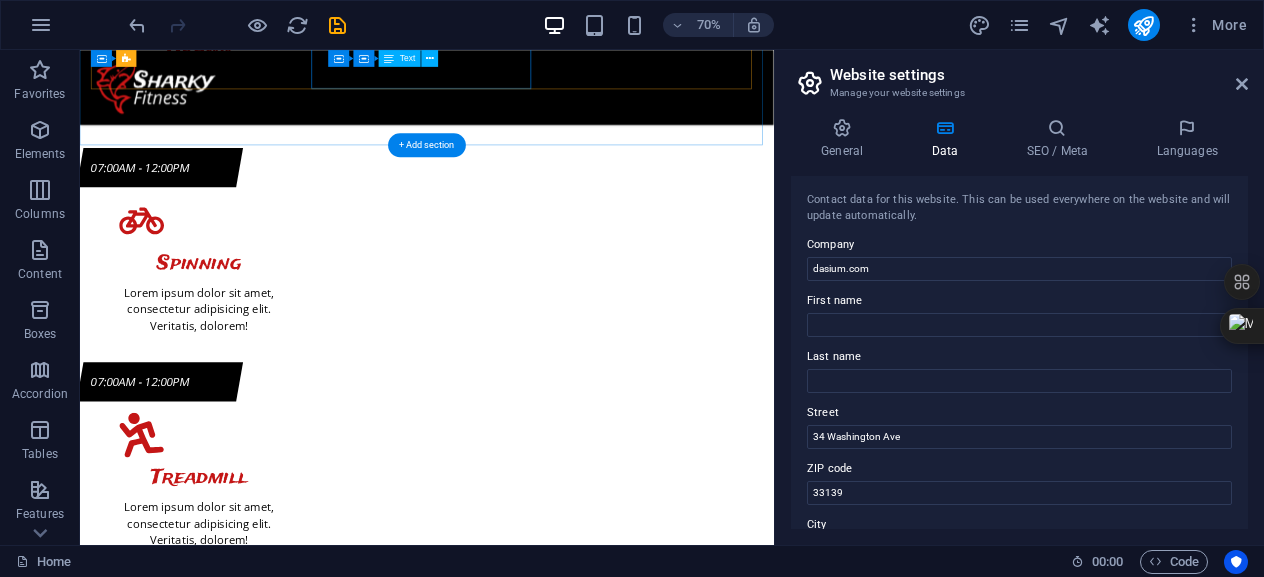scroll, scrollTop: 8500, scrollLeft: 0, axis: vertical 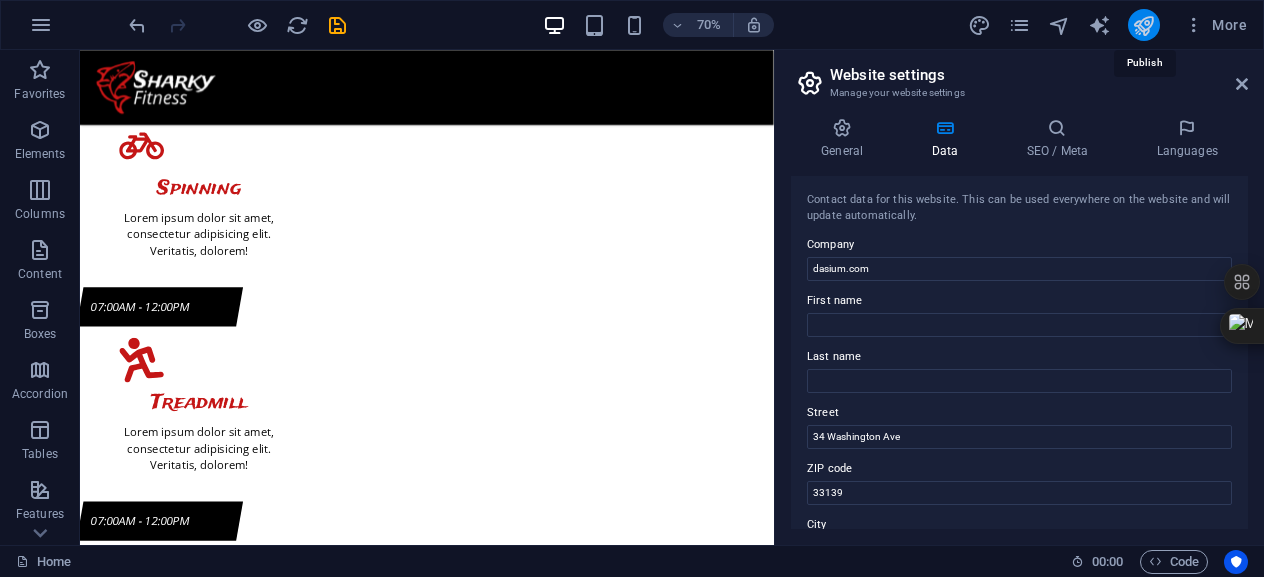 click at bounding box center (1143, 25) 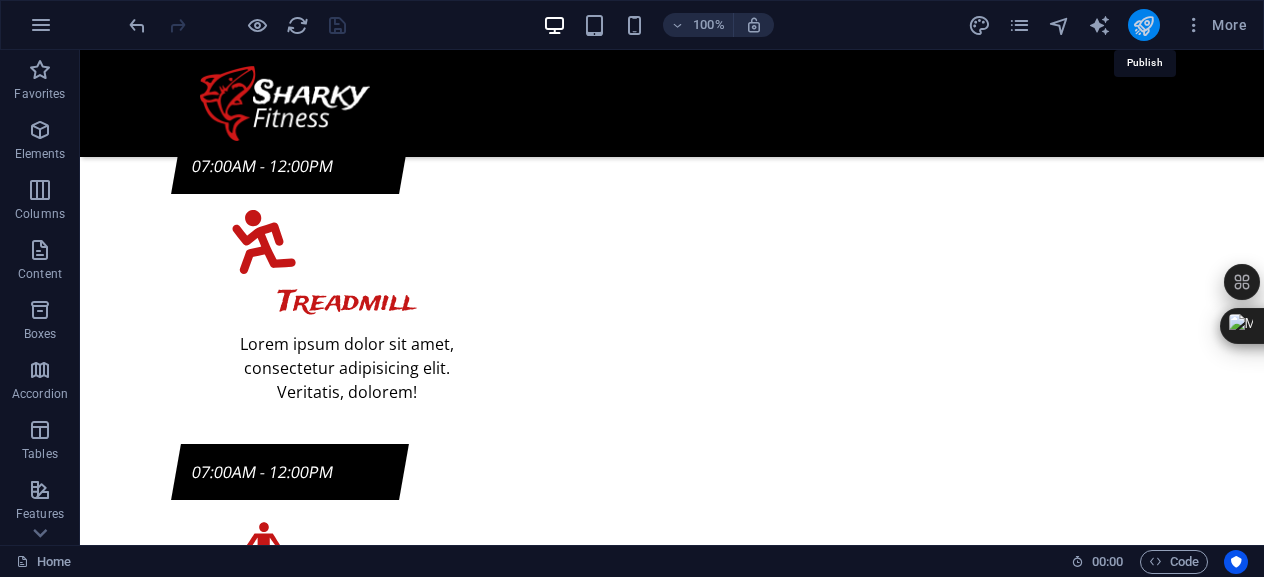 click at bounding box center (1143, 25) 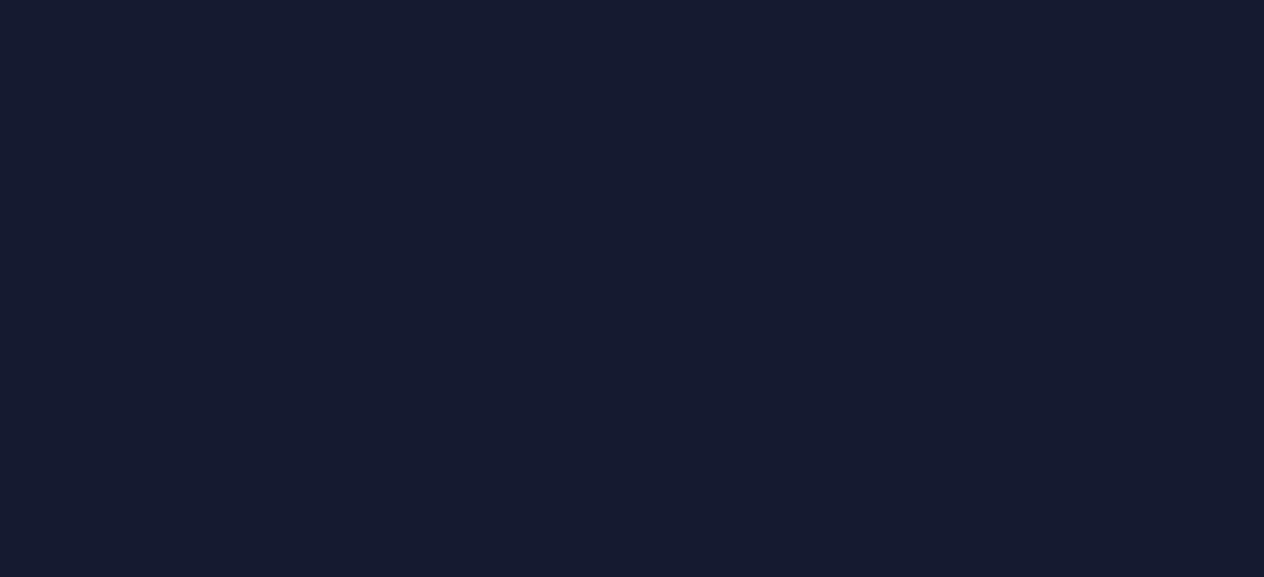 scroll, scrollTop: 0, scrollLeft: 0, axis: both 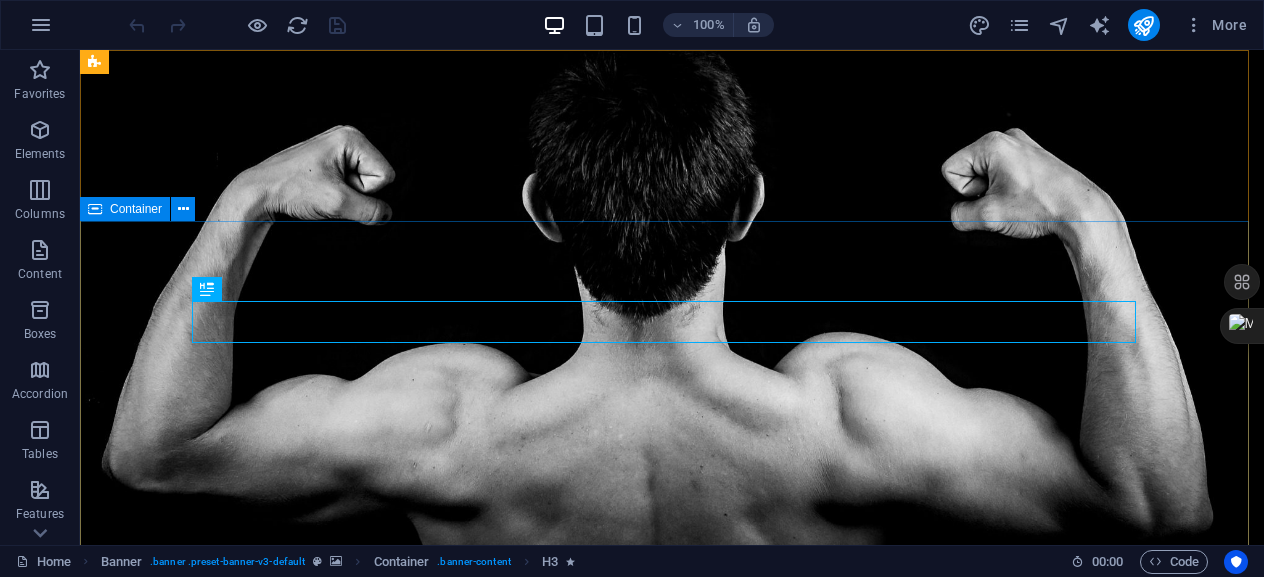 click on "Container" at bounding box center [136, 209] 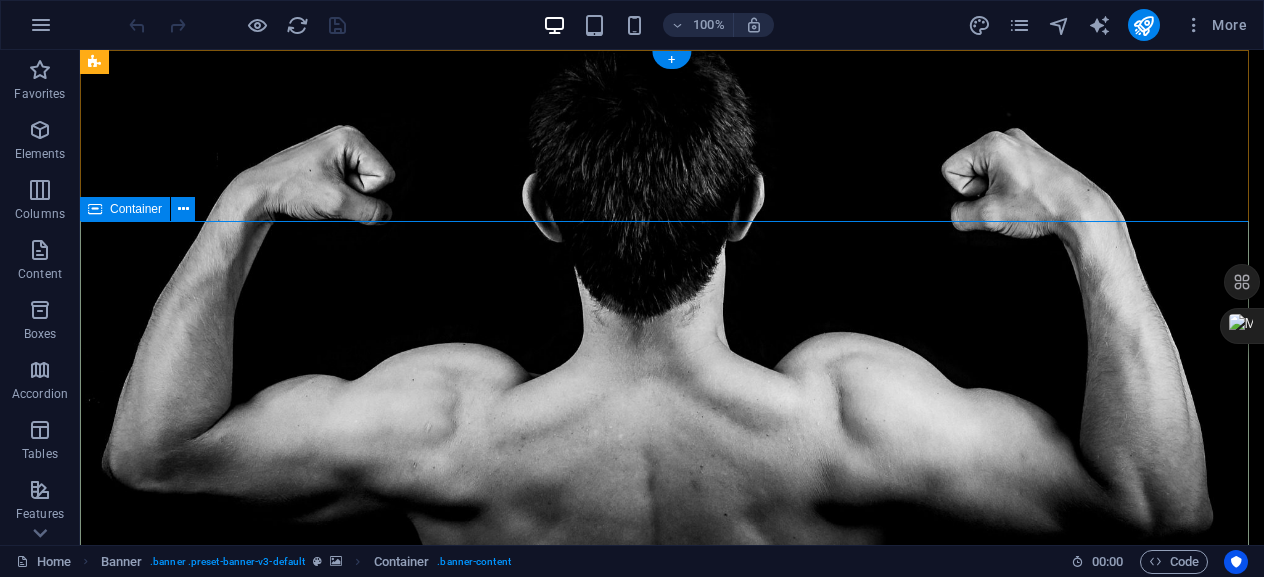 click on "The fitness revolution created by dr [FIRST] [LAST].example.com" at bounding box center (672, 1085) 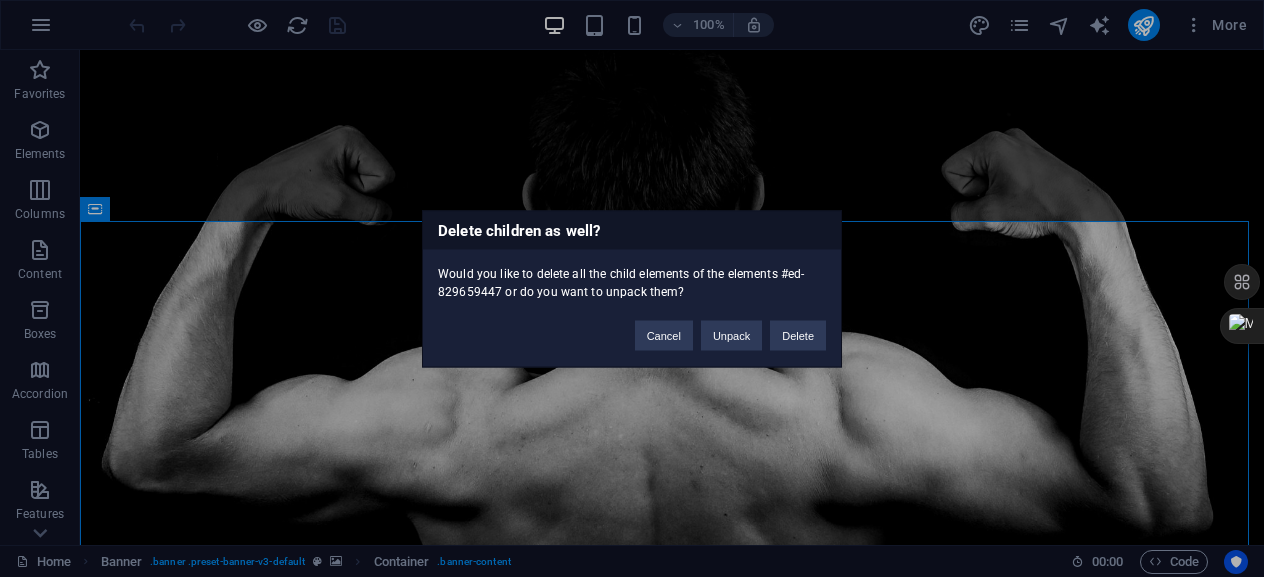 type 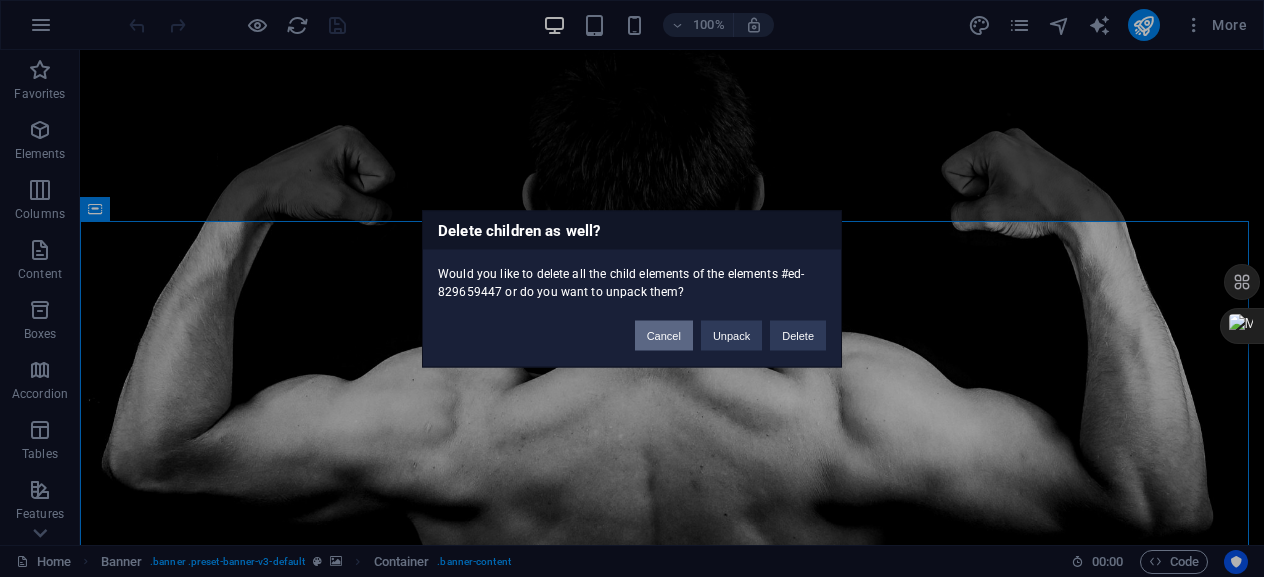 click on "Cancel" at bounding box center [664, 335] 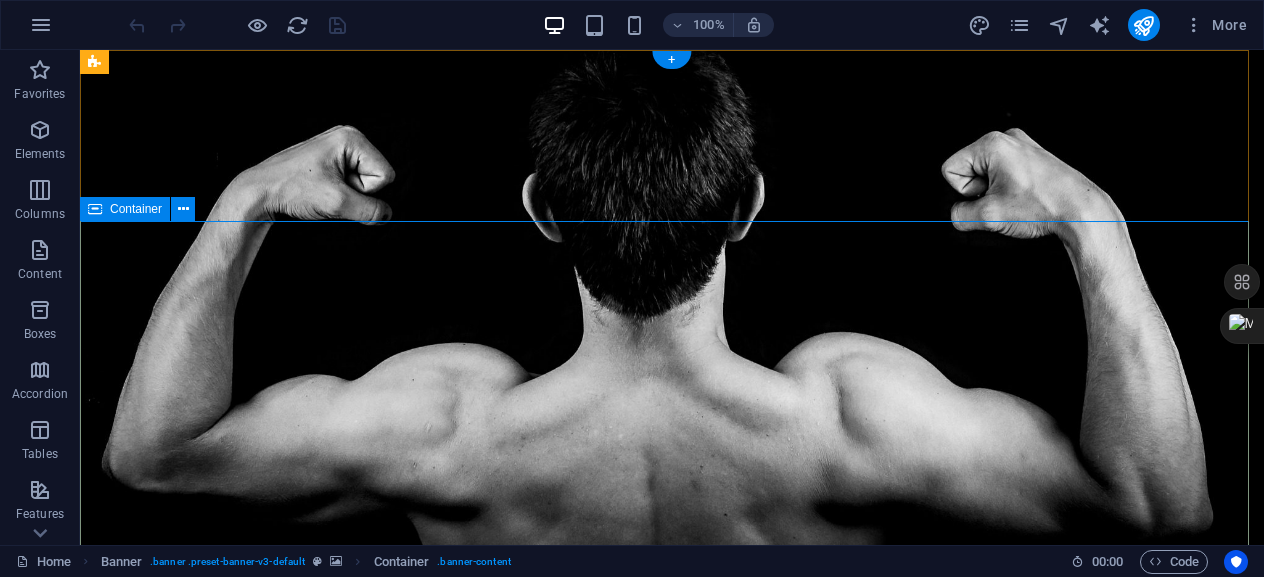 click on "The fitness revolution created by dr [FIRST] [LAST].example.com" at bounding box center [672, 1085] 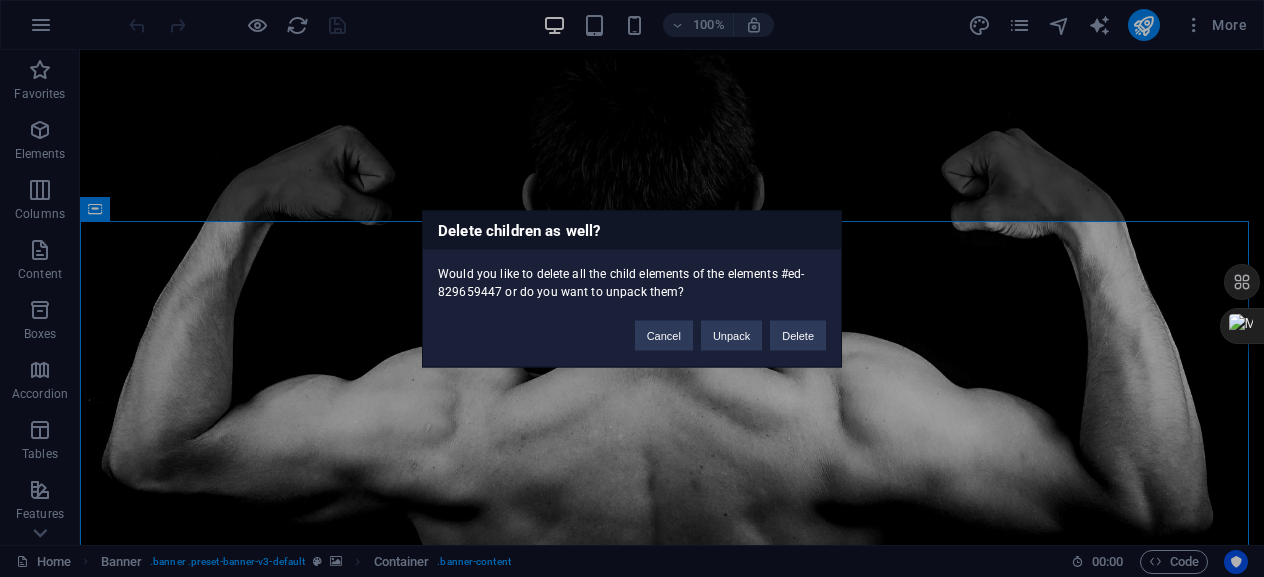 type 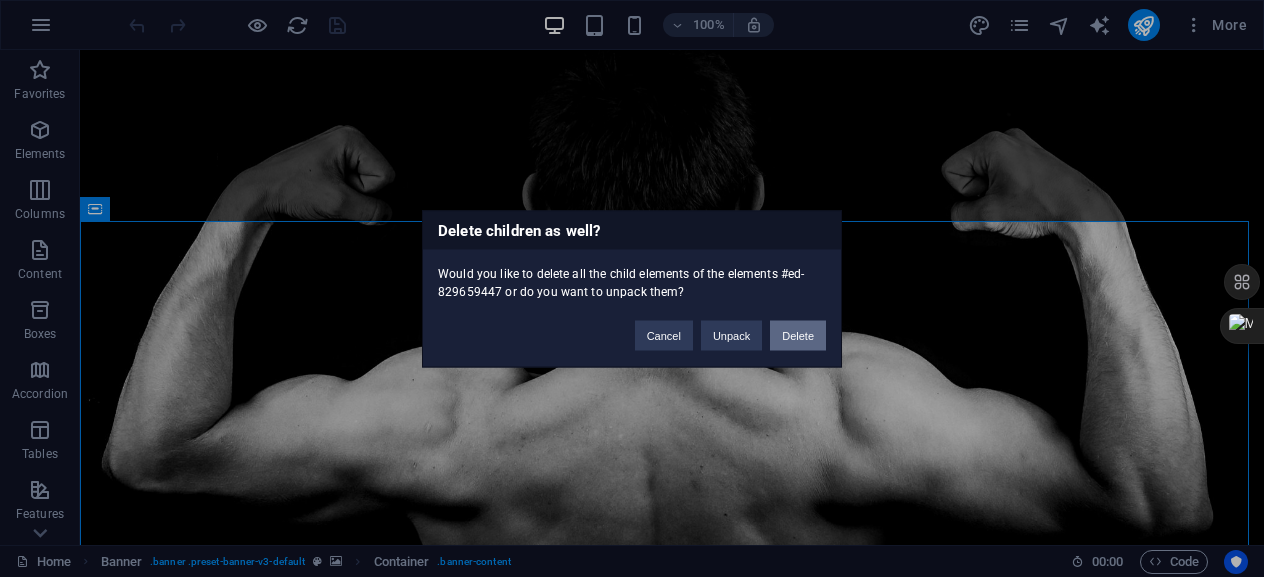 click on "Delete" at bounding box center (798, 335) 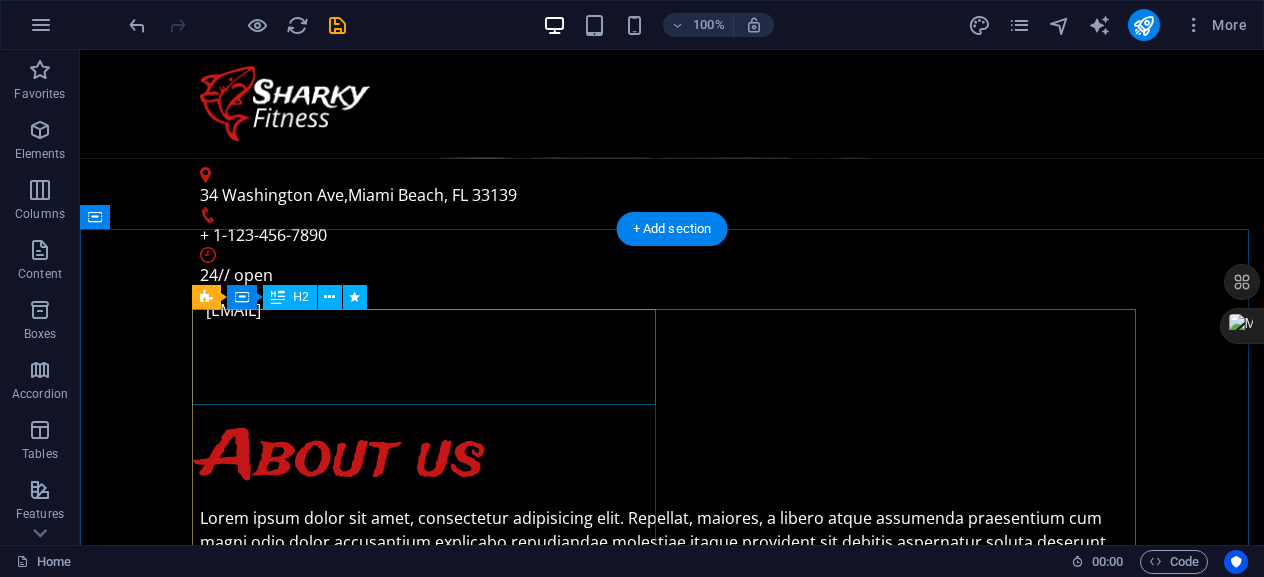 scroll, scrollTop: 700, scrollLeft: 0, axis: vertical 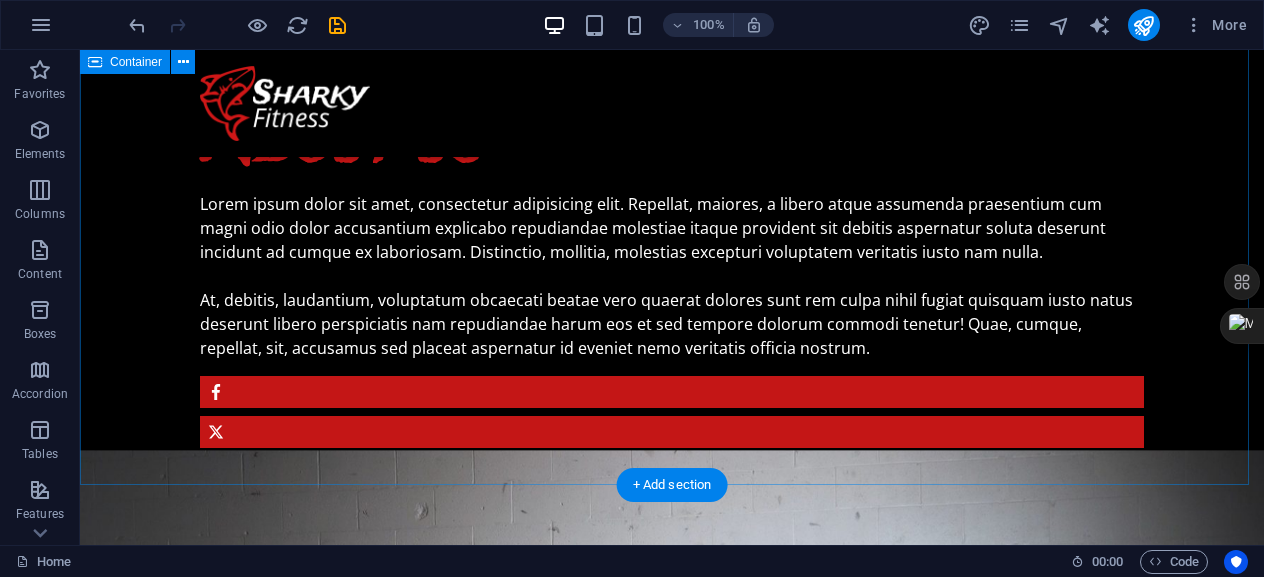 click on "About us Lorem ipsum dolor sit amet, consectetur adipisicing elit. Repellat, maiores, a libero atque assumenda praesentium cum magni odio dolor accusantium explicabo repudiandae molestiae itaque provident sit debitis aspernatur soluta deserunt incidunt ad cumque ex laboriosam. Distinctio, mollitia, molestias excepturi voluptatem veritatis iusto nam nulla.    At, debitis, laudantium, voluptatum obcaecati beatae vero quaerat dolores sunt rem culpa nihil fugiat quisquam iusto natus deserunt libero perspiciatis nam repudiandae harum eos et sed tempore dolorum commodi tenetur! Quae, cumque, repellat, sit, accusamus sed placeat aspernatur id eveniet nemo veritatis officia nostrum." at bounding box center (672, 342) 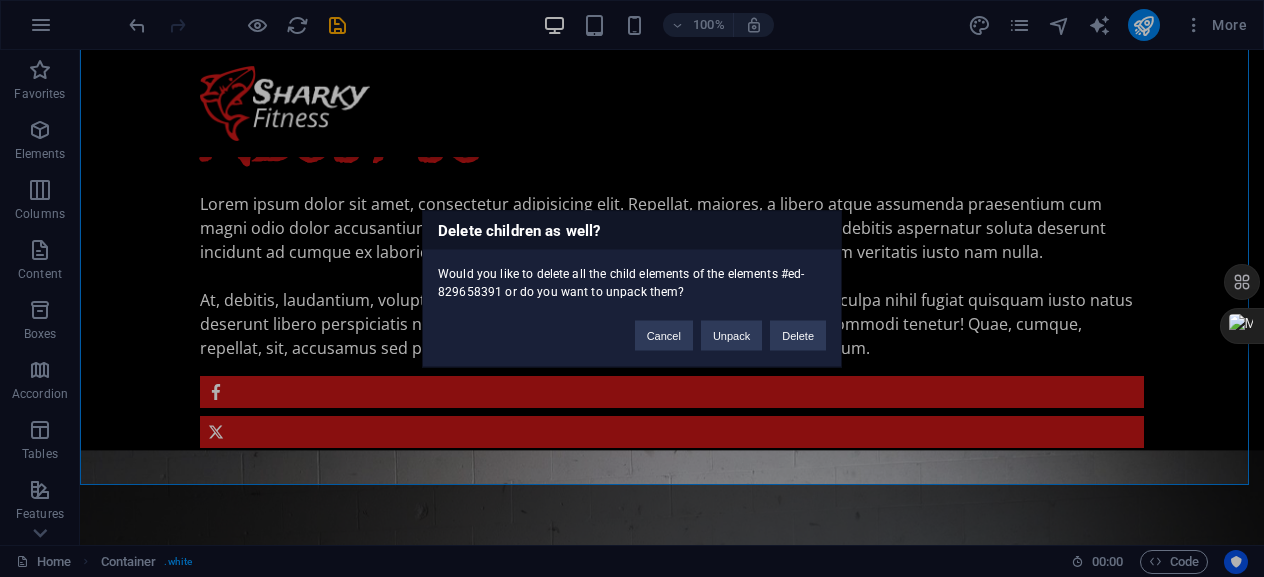 type 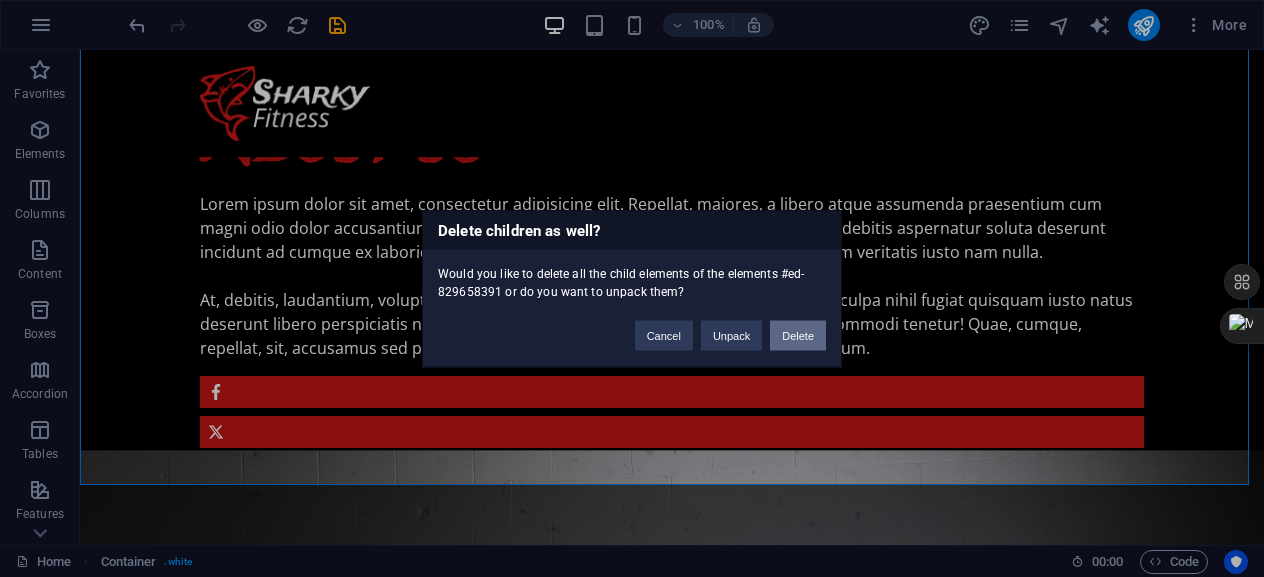 click on "Delete" at bounding box center [798, 335] 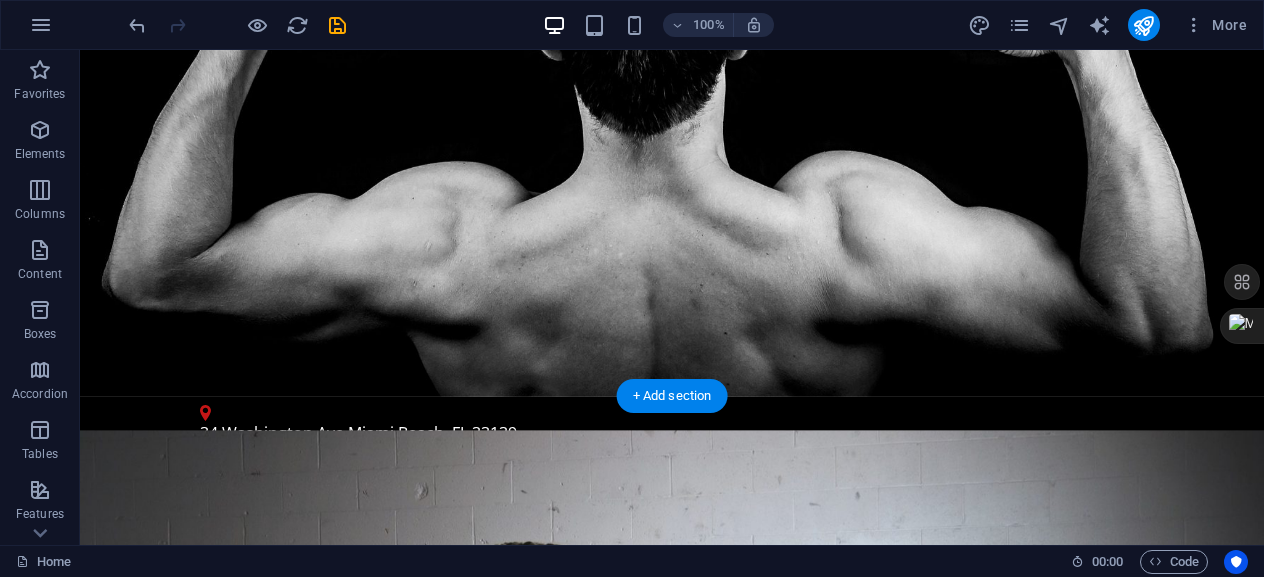 scroll, scrollTop: 0, scrollLeft: 0, axis: both 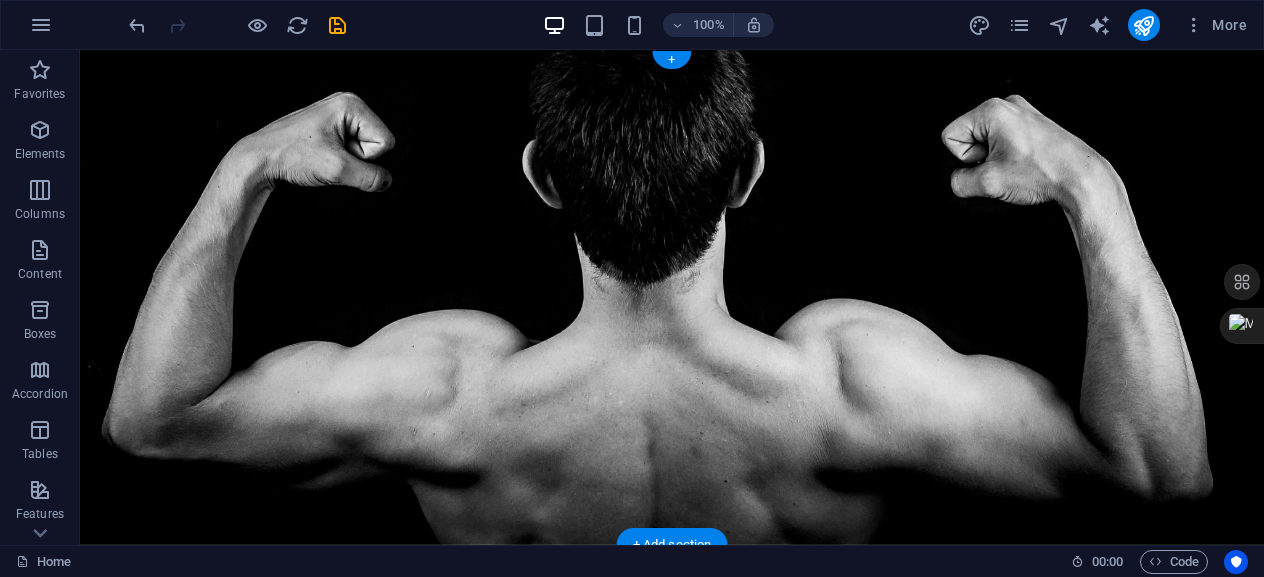 click at bounding box center (672, 297) 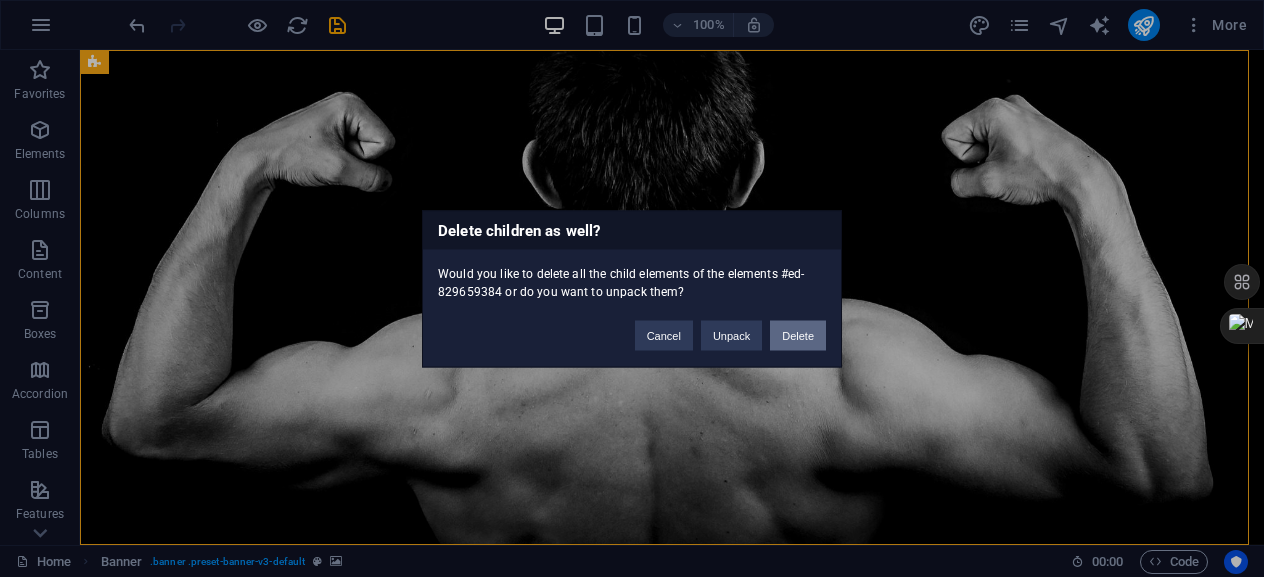 click on "Delete" at bounding box center [798, 335] 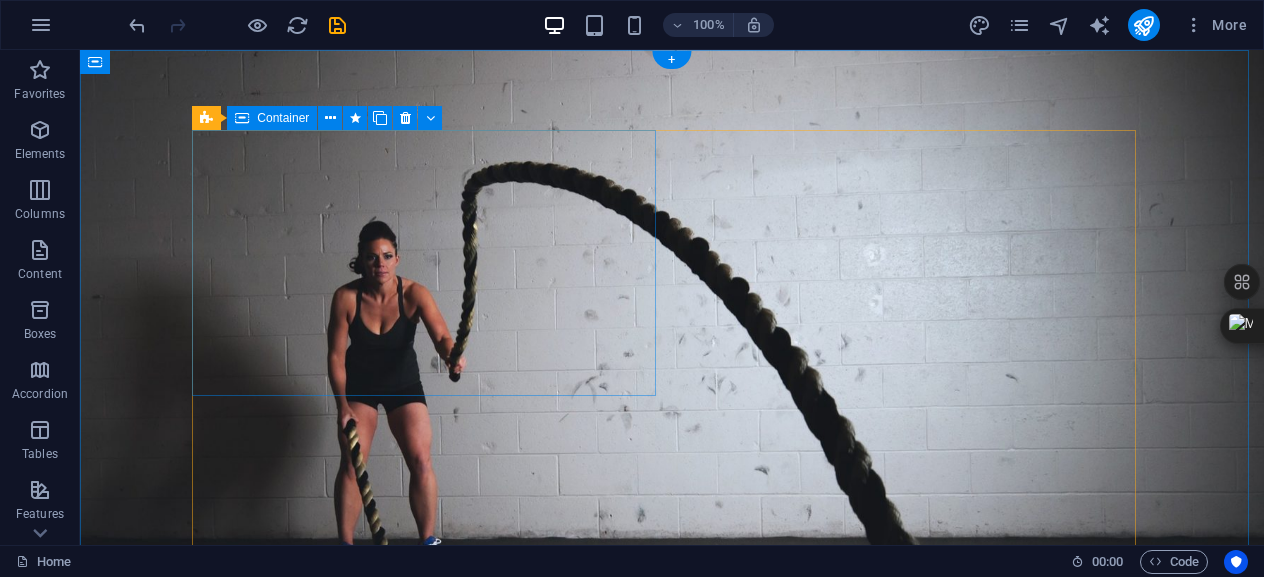 click on "Lorem ipsum dolor Lorem ipsum dolor sit amet, consectetur adipisicing elit. Veritatis, dolorem!" at bounding box center (672, 920) 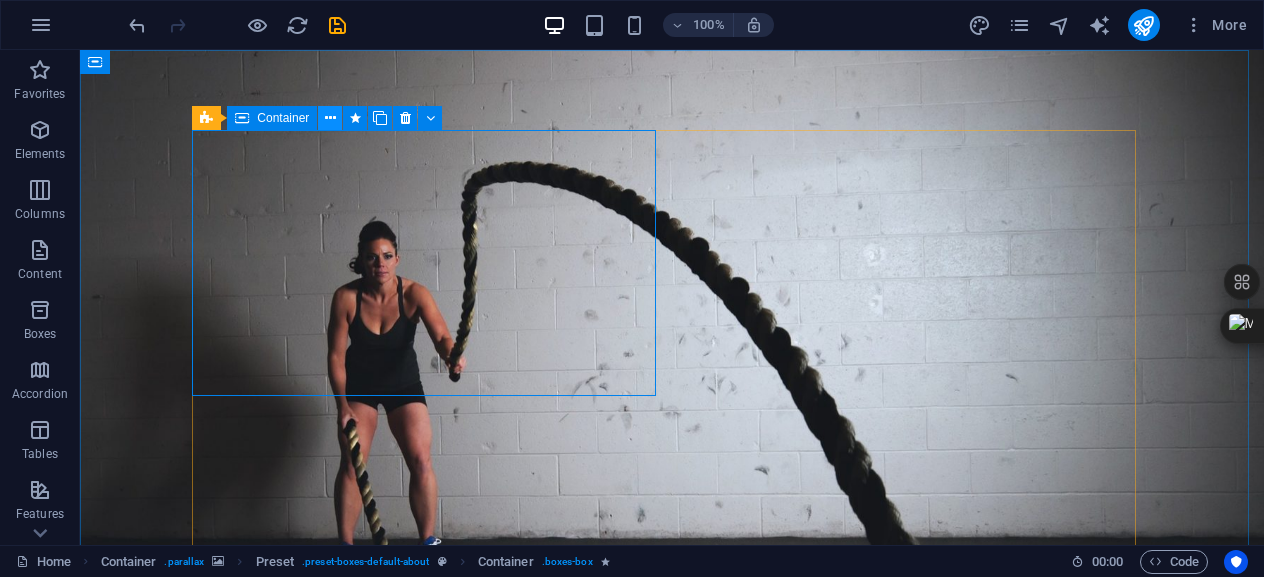 click at bounding box center (330, 118) 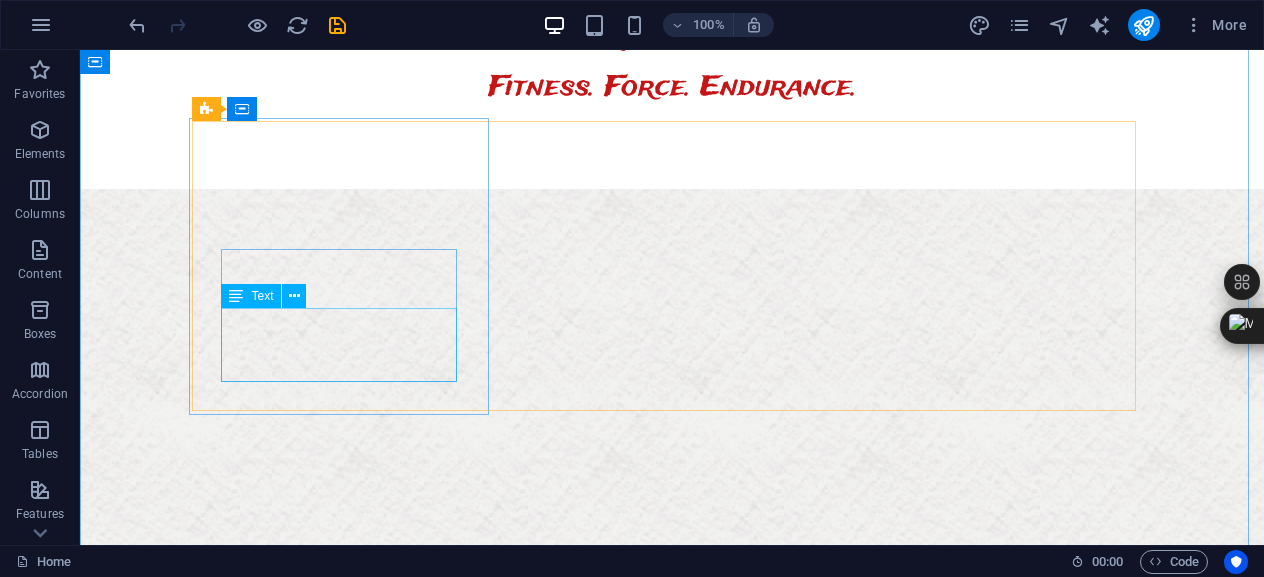 scroll, scrollTop: 1600, scrollLeft: 0, axis: vertical 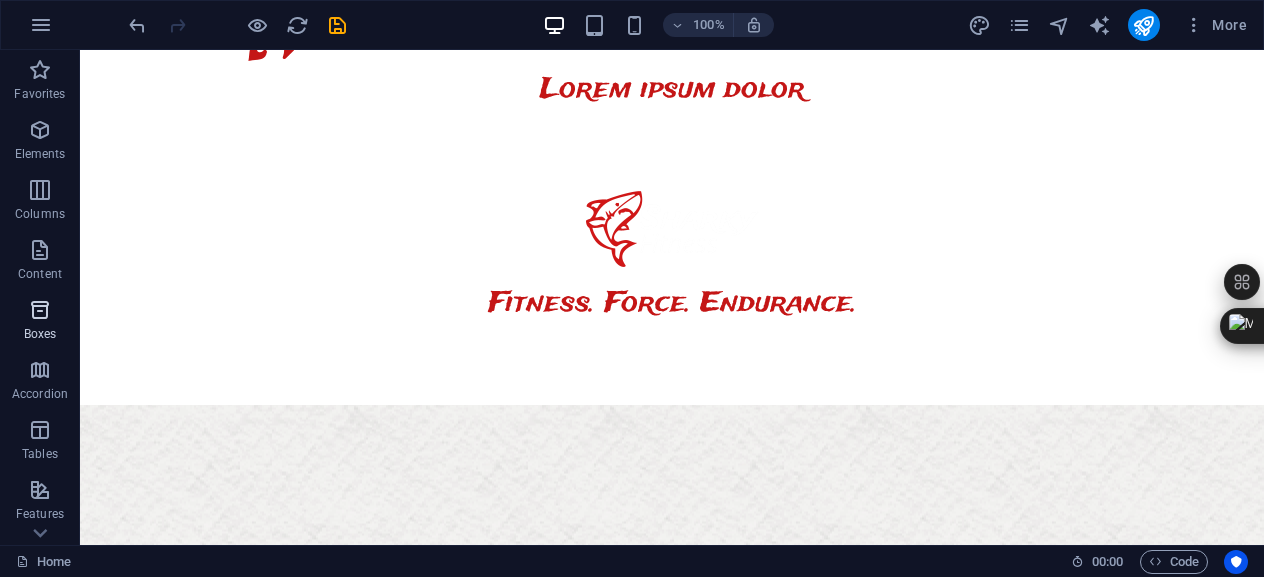 click at bounding box center [40, 310] 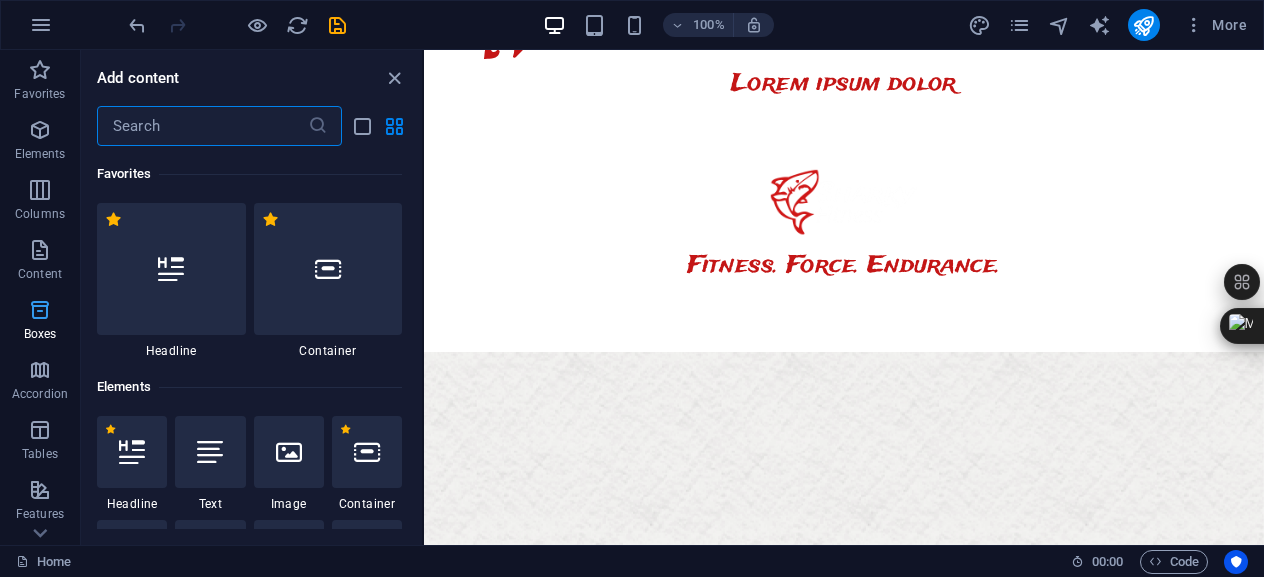 scroll, scrollTop: 1564, scrollLeft: 0, axis: vertical 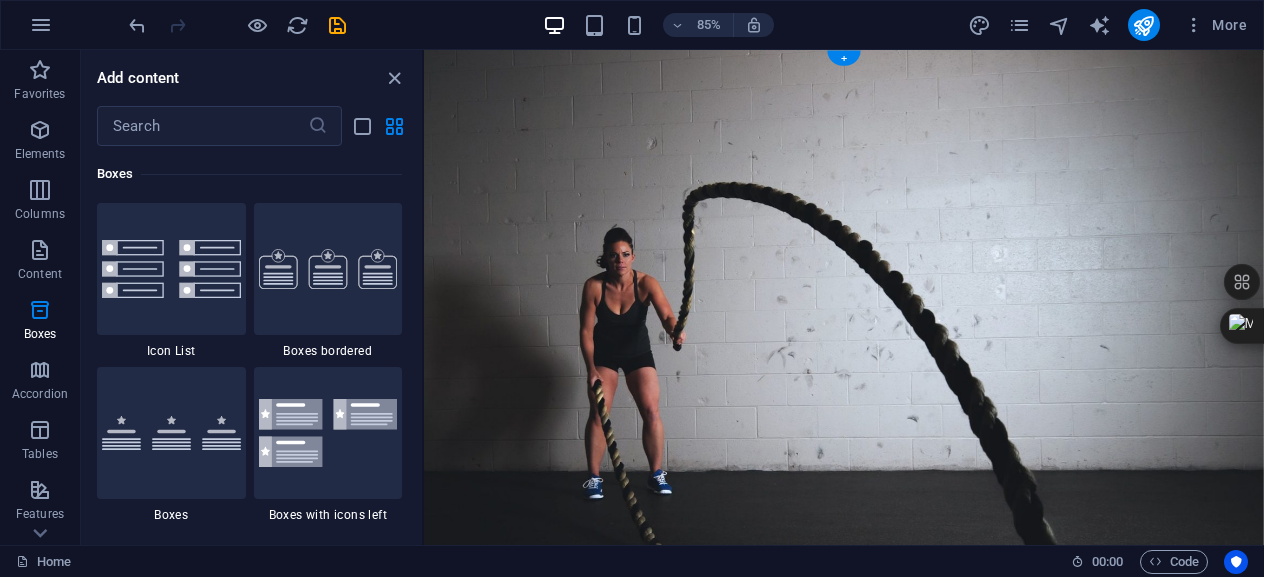 click at bounding box center [918, 406] 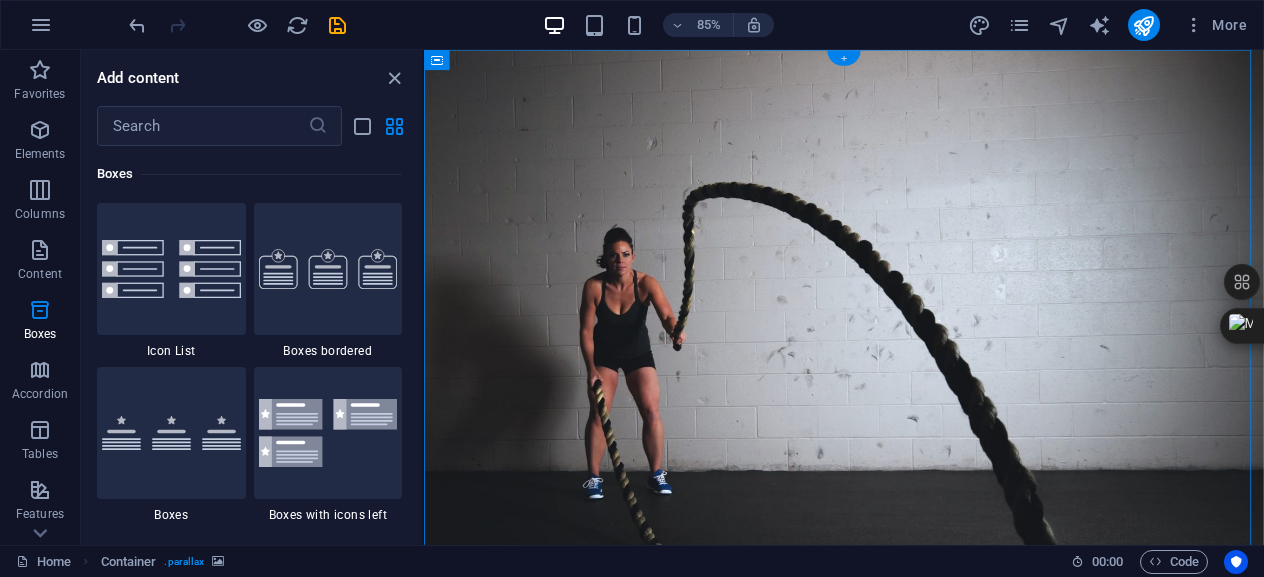 click on "+" at bounding box center [843, 58] 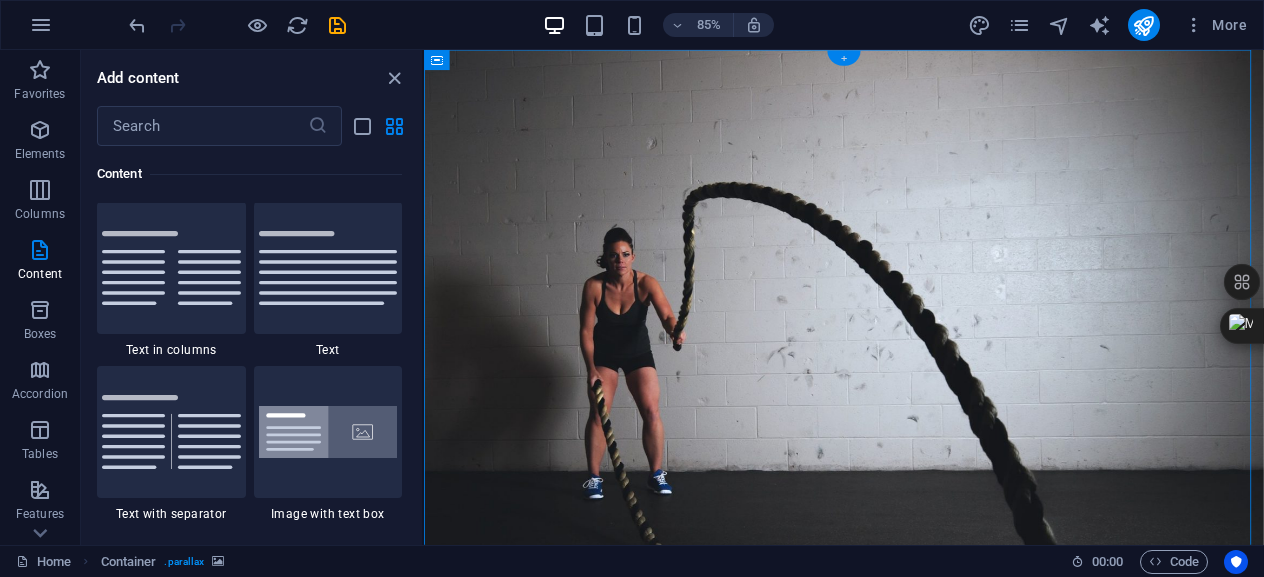 scroll, scrollTop: 3499, scrollLeft: 0, axis: vertical 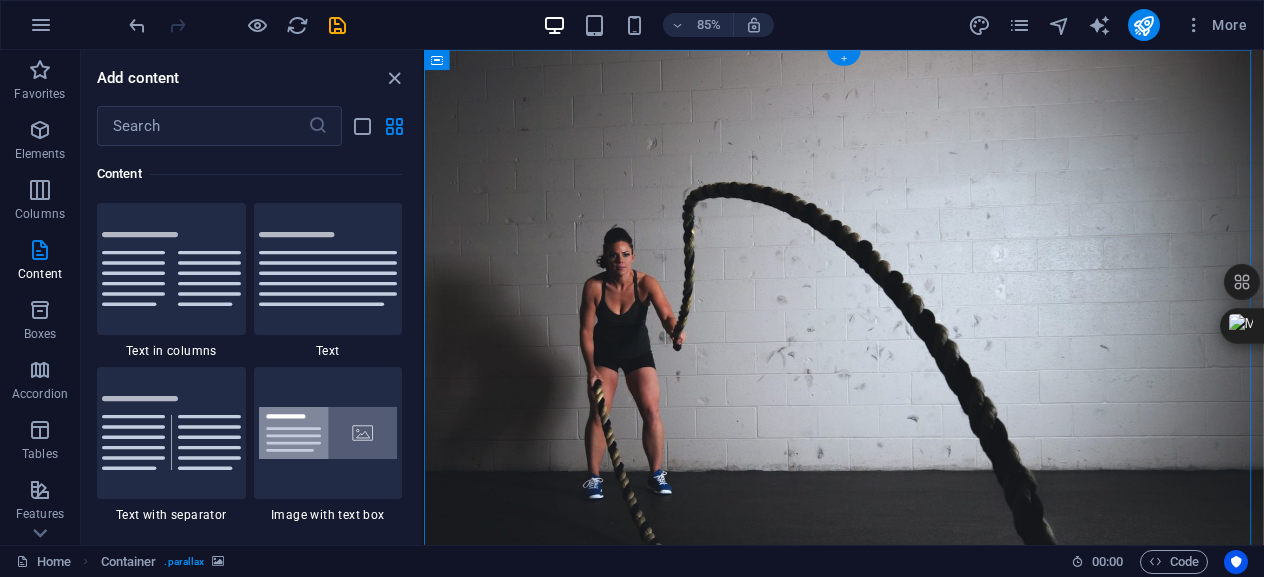 click on "+" at bounding box center (843, 58) 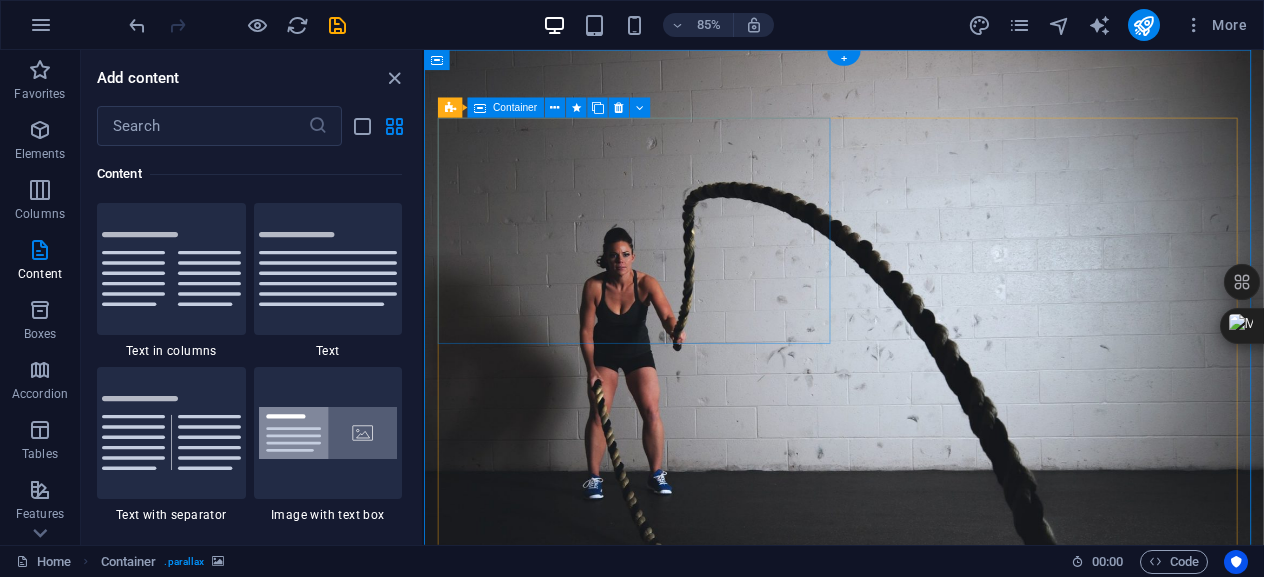 click on "Lorem ipsum dolor Lorem ipsum dolor sit amet, consectetur adipisicing elit. Veritatis, dolorem!" at bounding box center [918, 964] 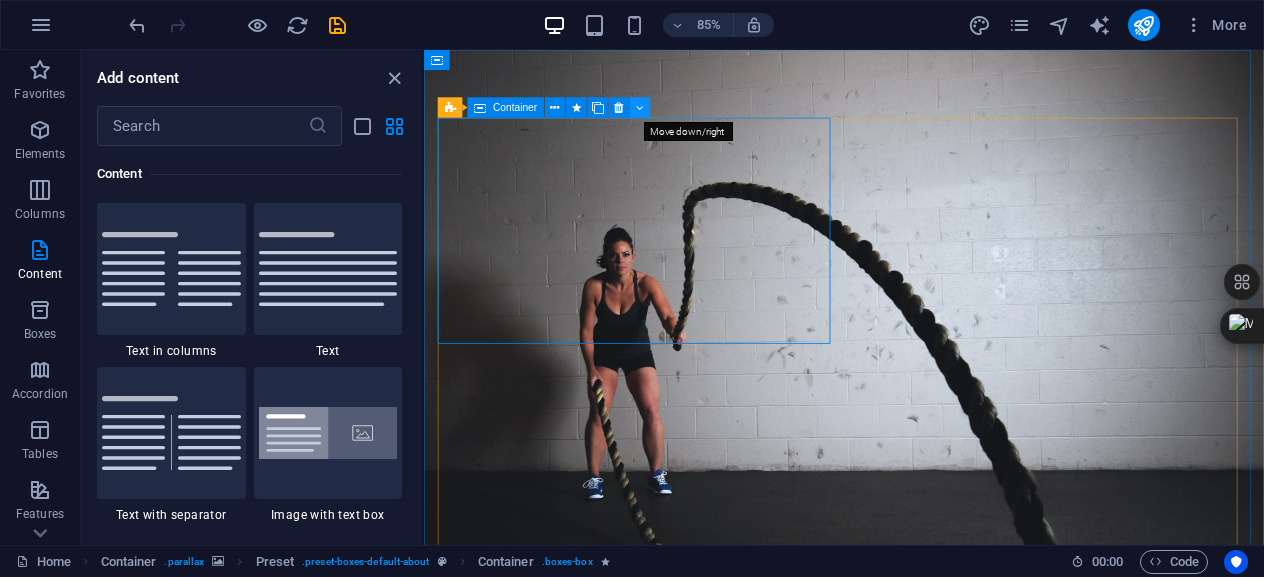 click at bounding box center (640, 108) 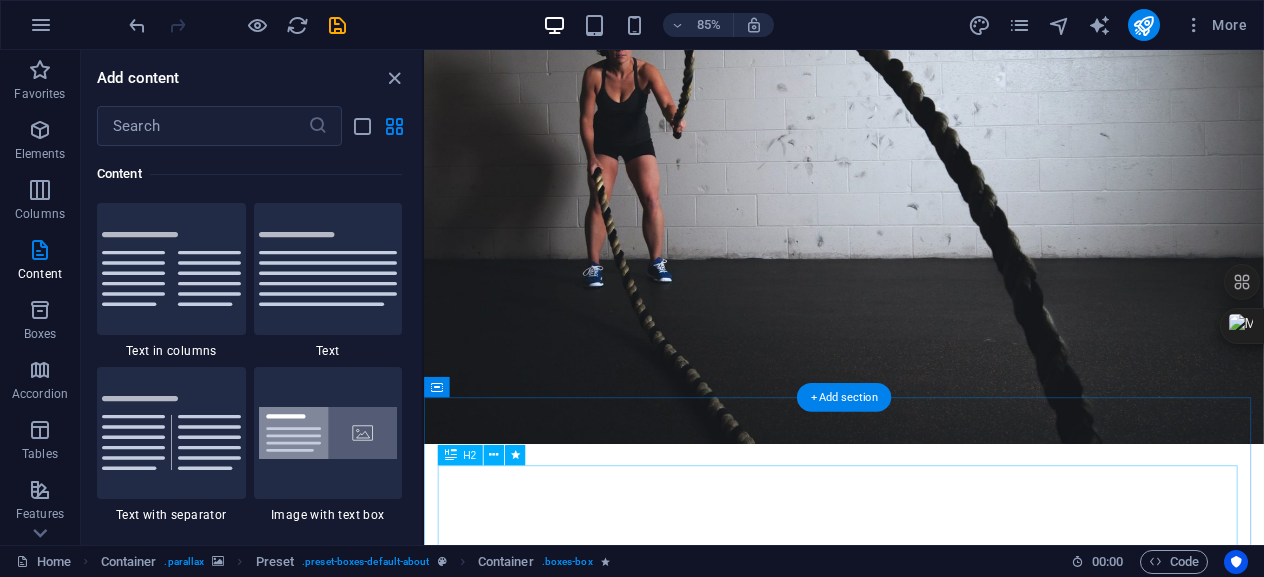 scroll, scrollTop: 500, scrollLeft: 0, axis: vertical 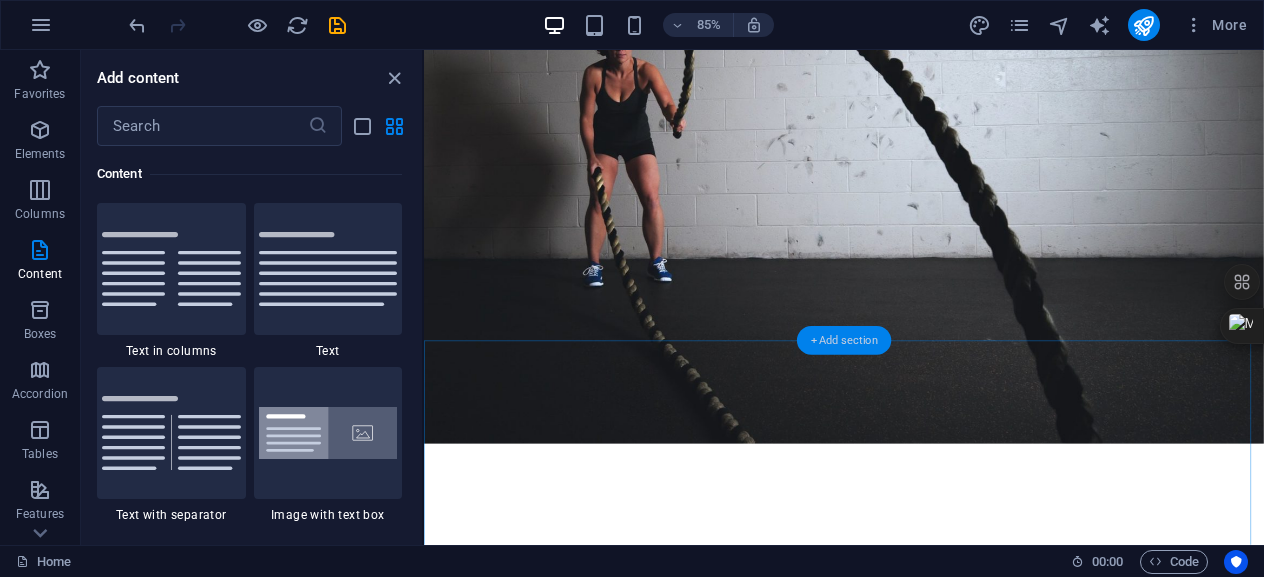 click on "+ Add section" at bounding box center (844, 340) 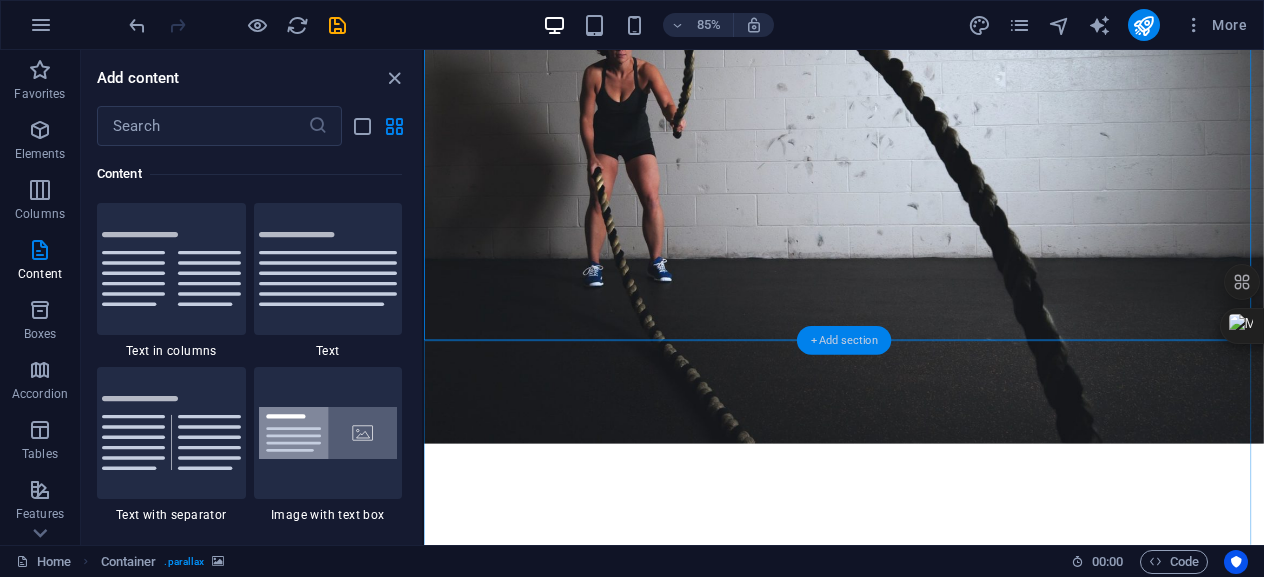 click on "+ Add section" at bounding box center (844, 340) 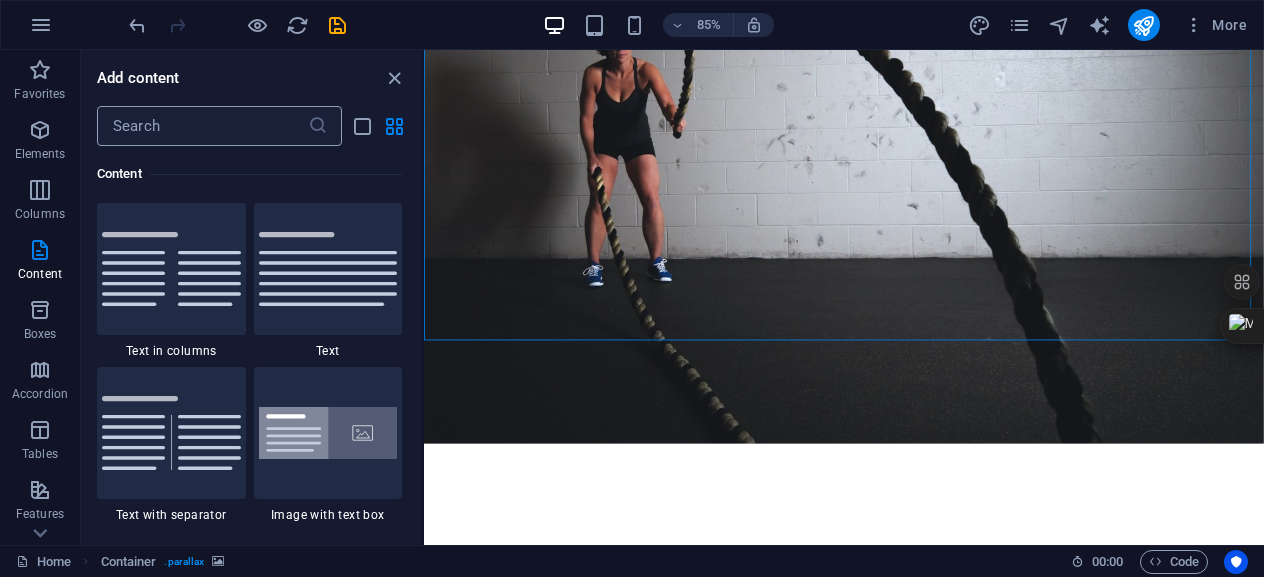 click at bounding box center [202, 126] 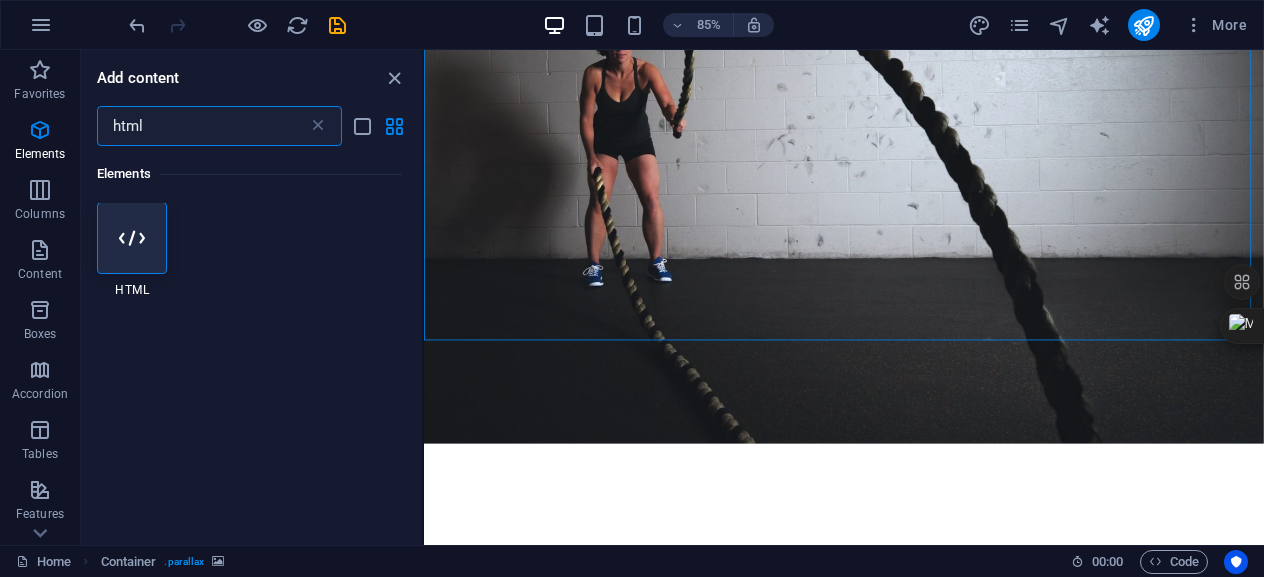 scroll, scrollTop: 0, scrollLeft: 0, axis: both 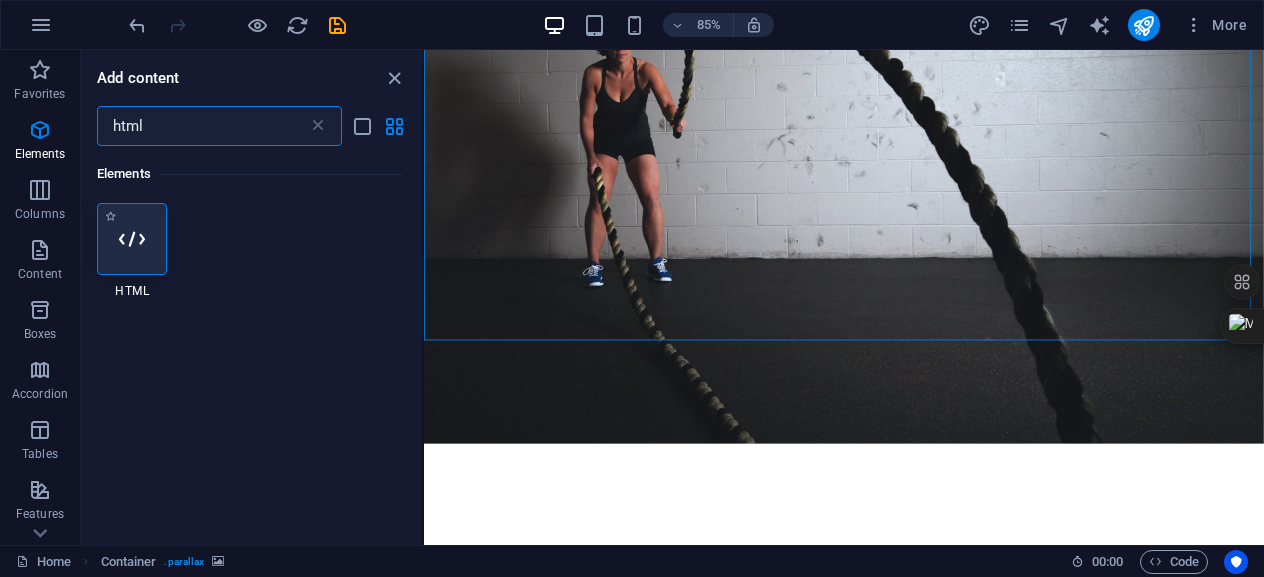 type on "html" 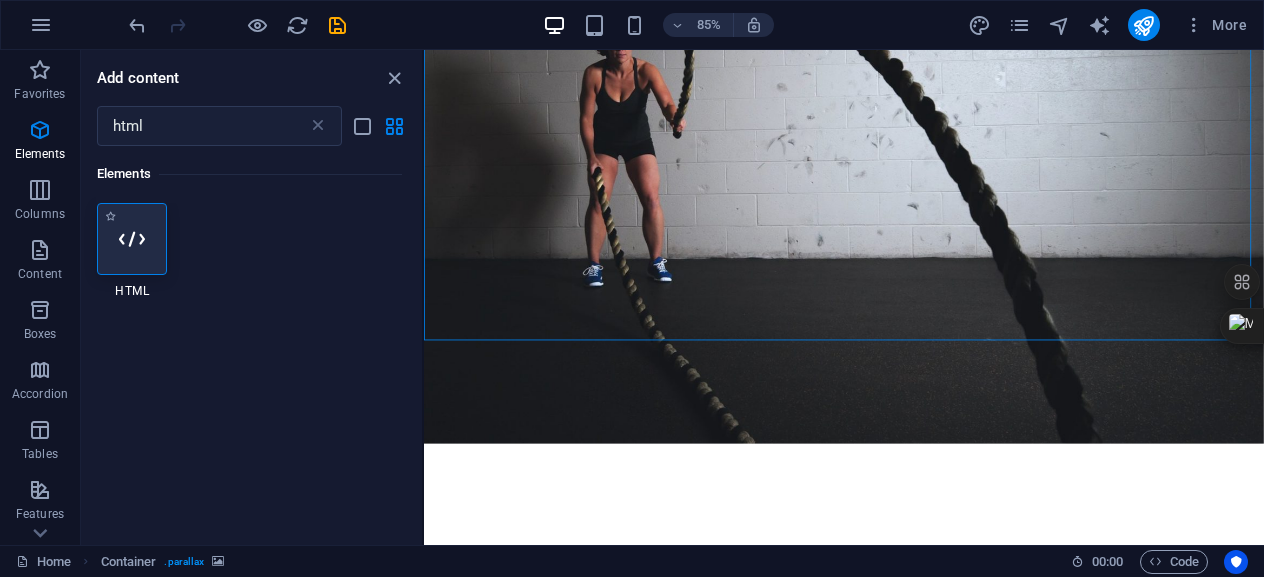 click at bounding box center (132, 239) 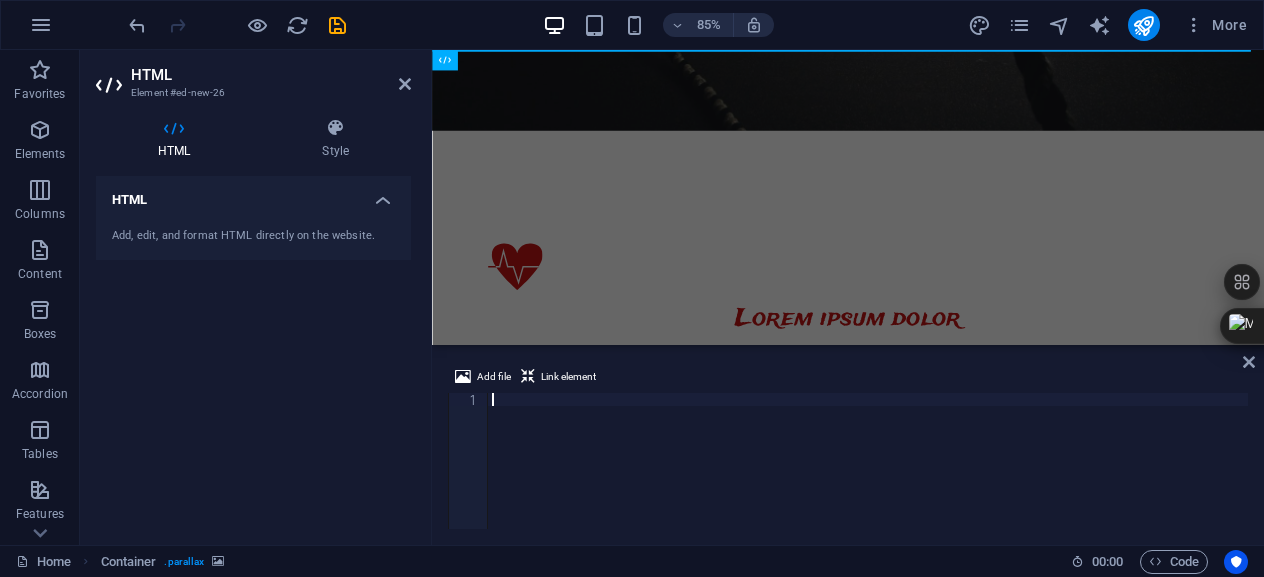 scroll, scrollTop: 0, scrollLeft: 0, axis: both 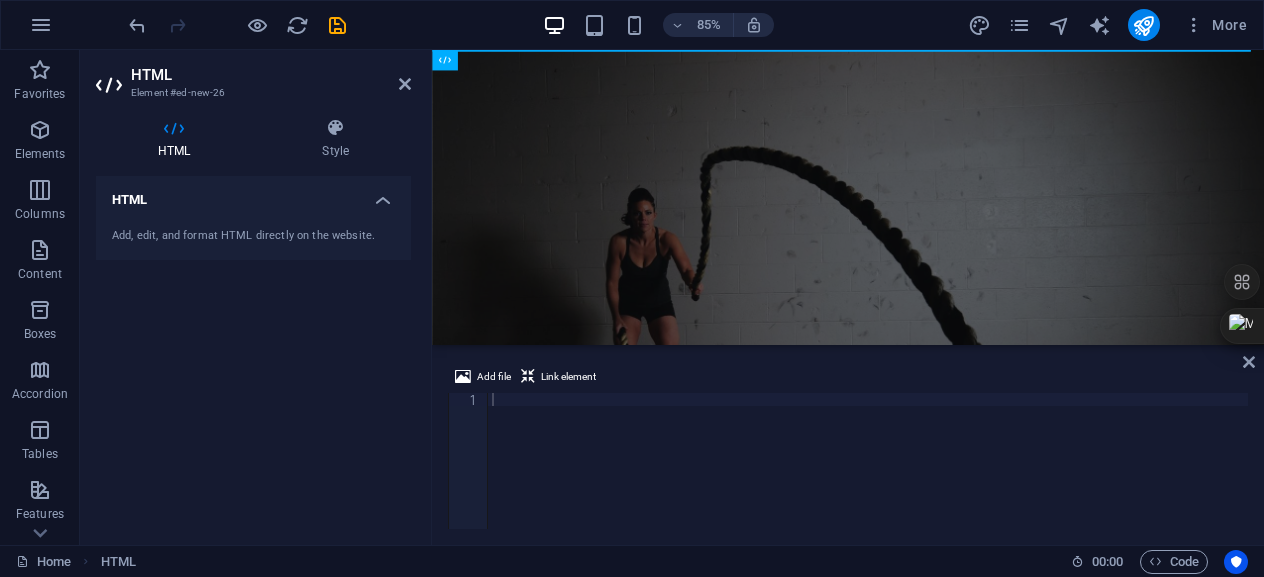 click at bounding box center (868, 474) 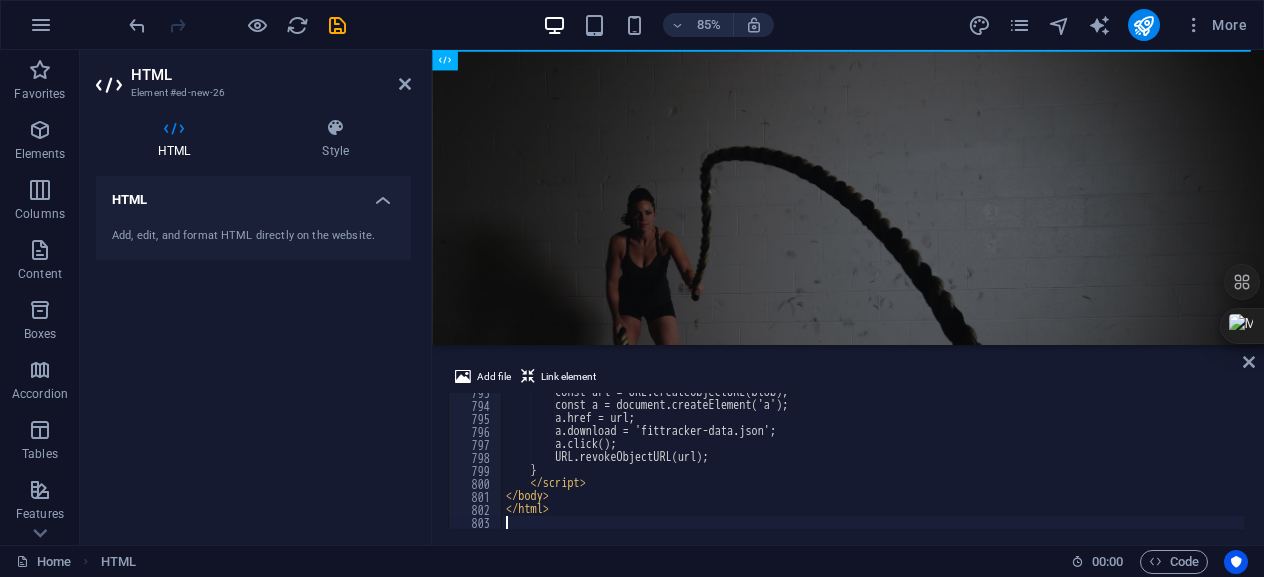 scroll, scrollTop: 10303, scrollLeft: 0, axis: vertical 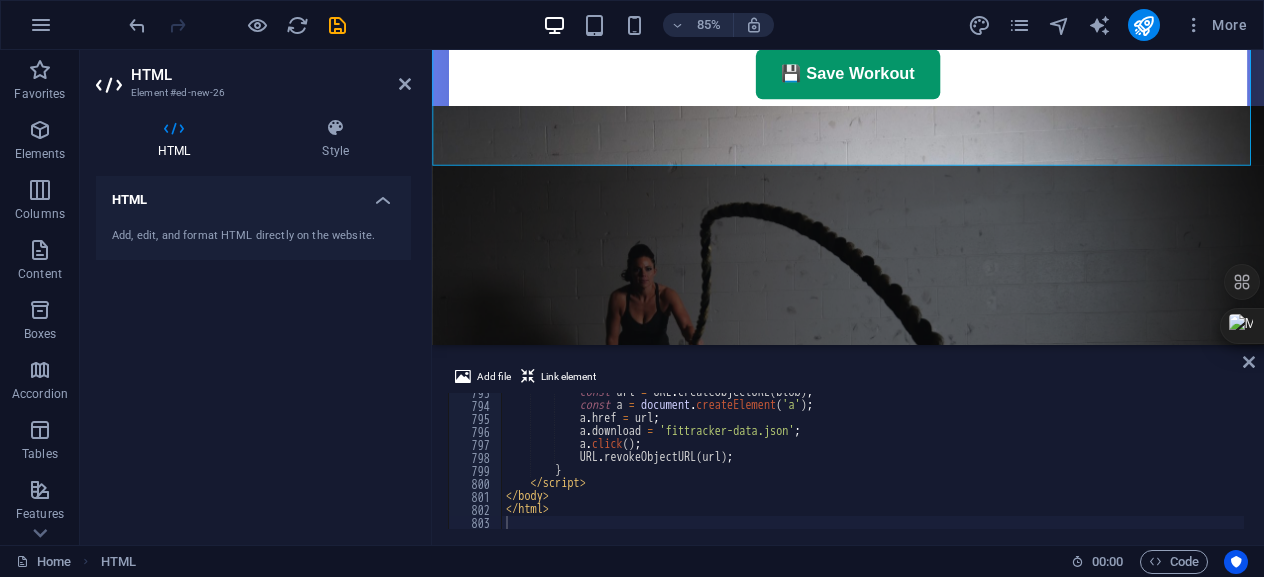 click at bounding box center [921, 413] 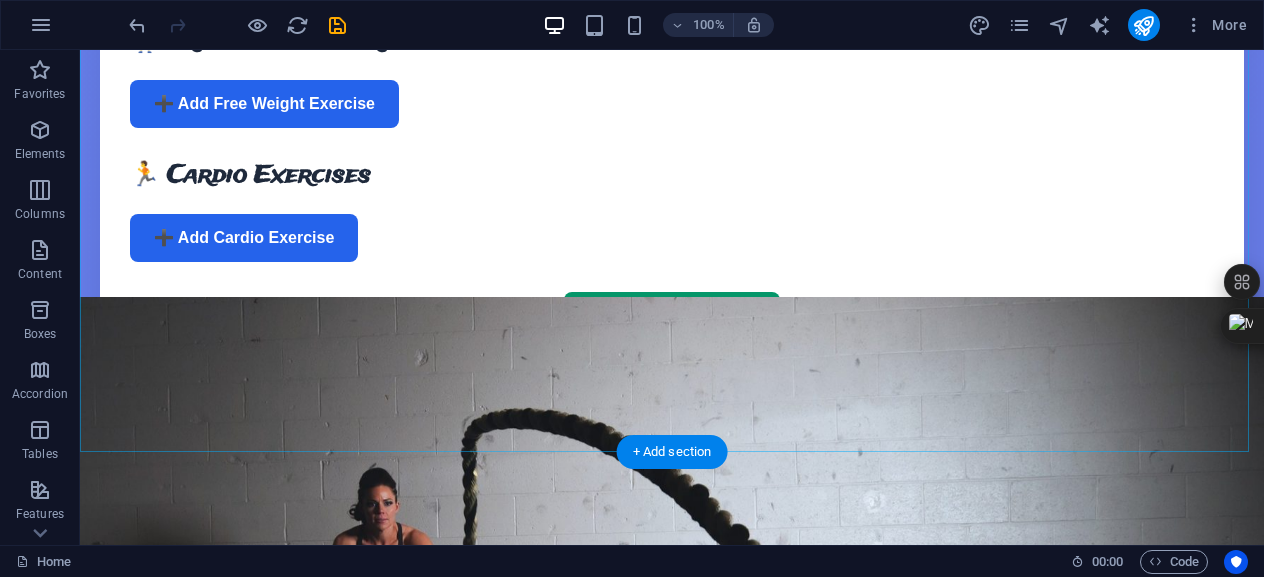 scroll, scrollTop: 400, scrollLeft: 0, axis: vertical 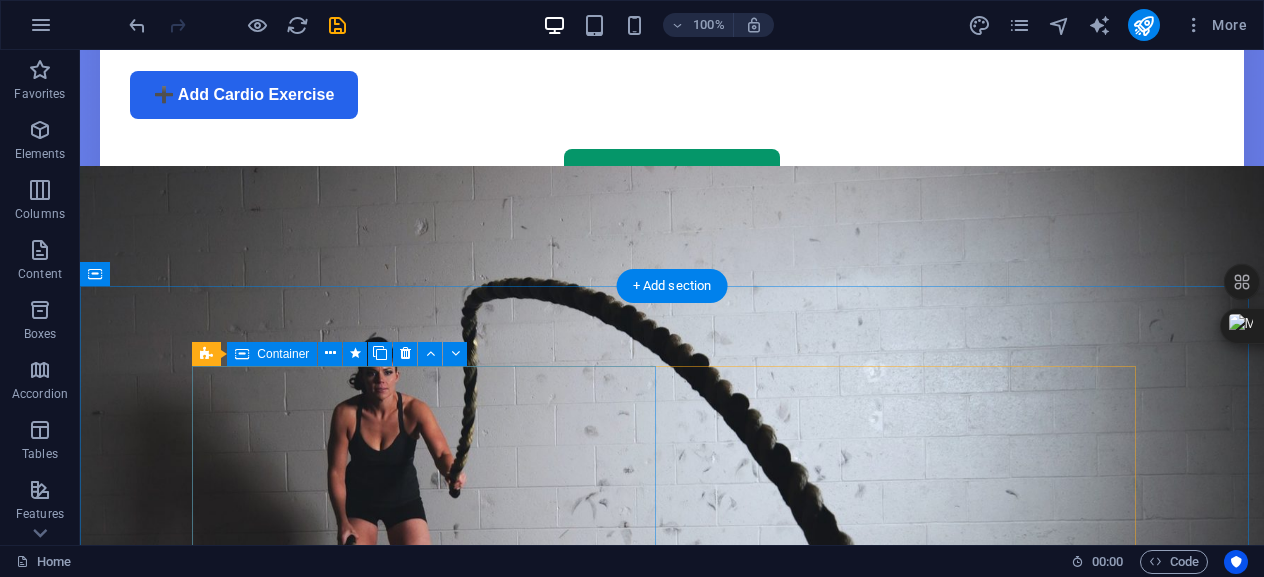 click on "Lorem ipsum dolor Lorem ipsum dolor sit amet, consectetur adipisicing elit. Veritatis, dolorem!" at bounding box center [672, 1154] 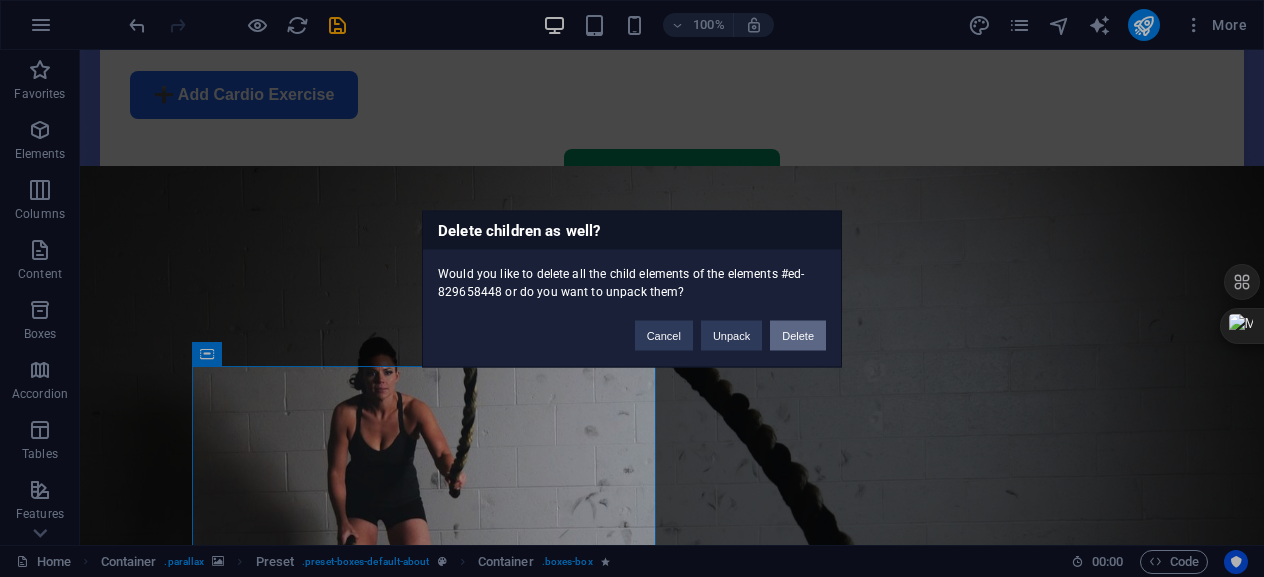 click on "Delete" at bounding box center [798, 335] 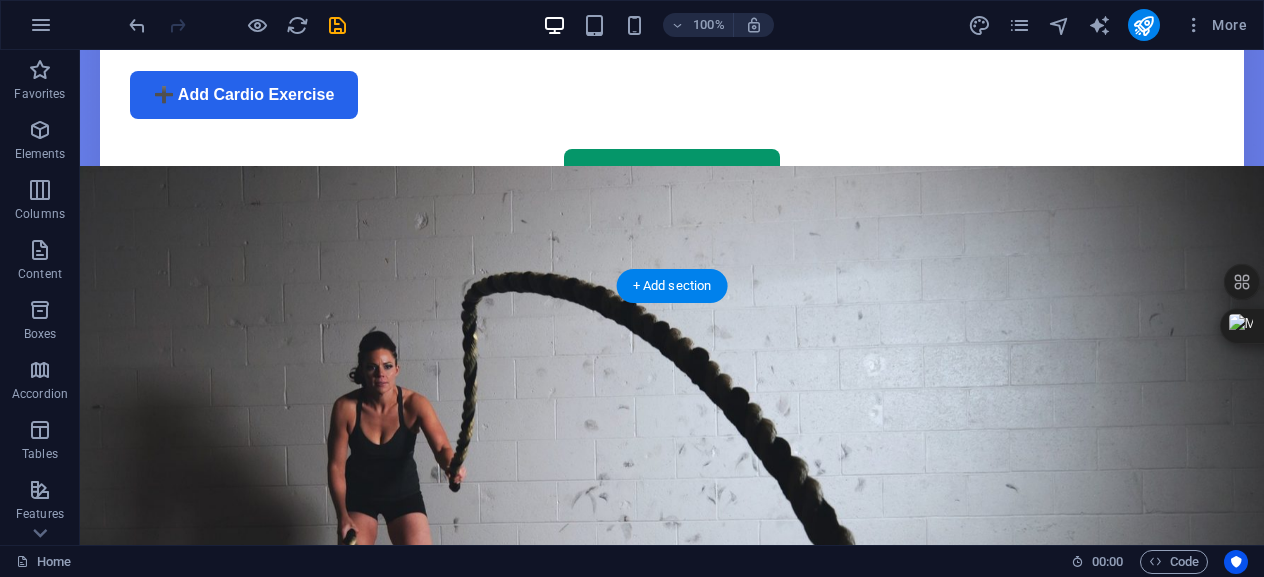 click at bounding box center (672, 494) 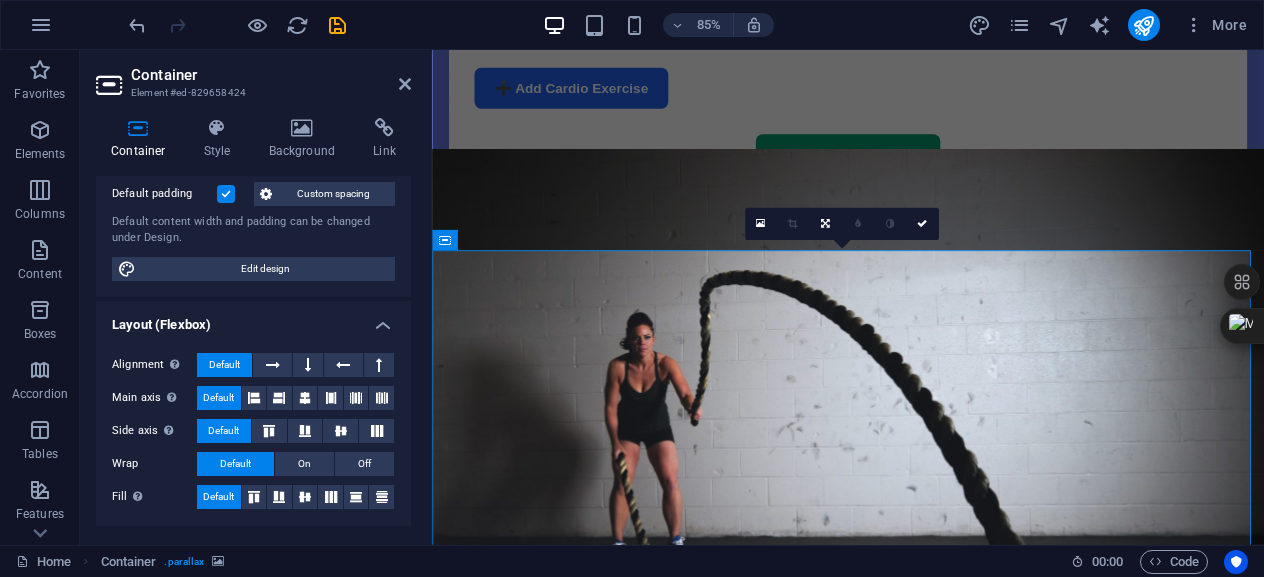 scroll, scrollTop: 200, scrollLeft: 0, axis: vertical 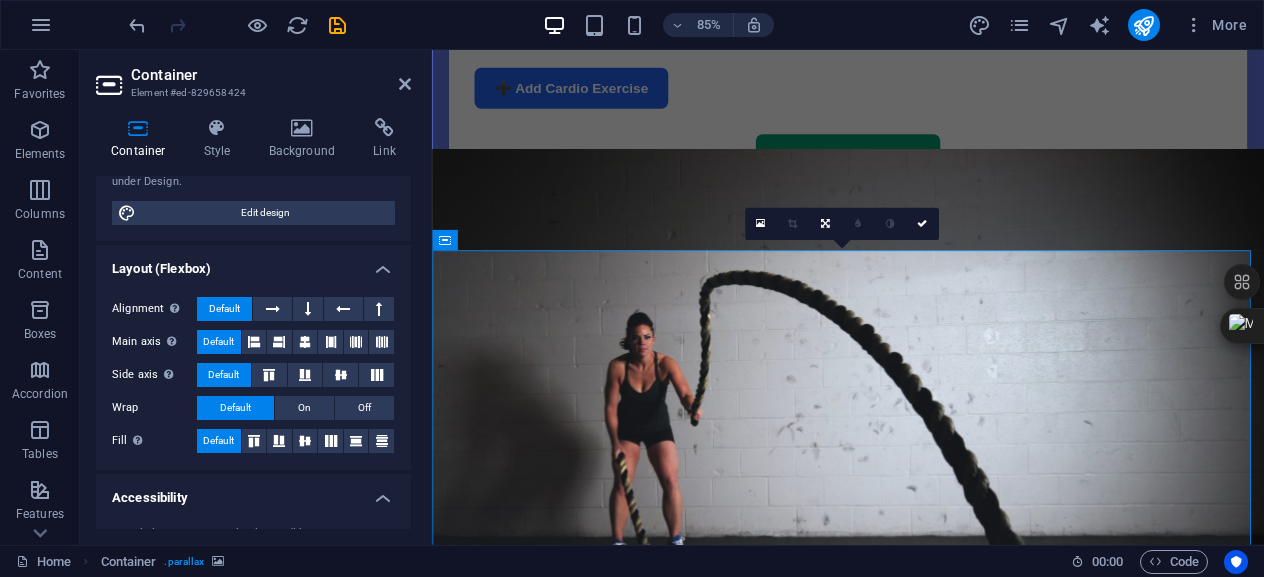 click at bounding box center (921, 494) 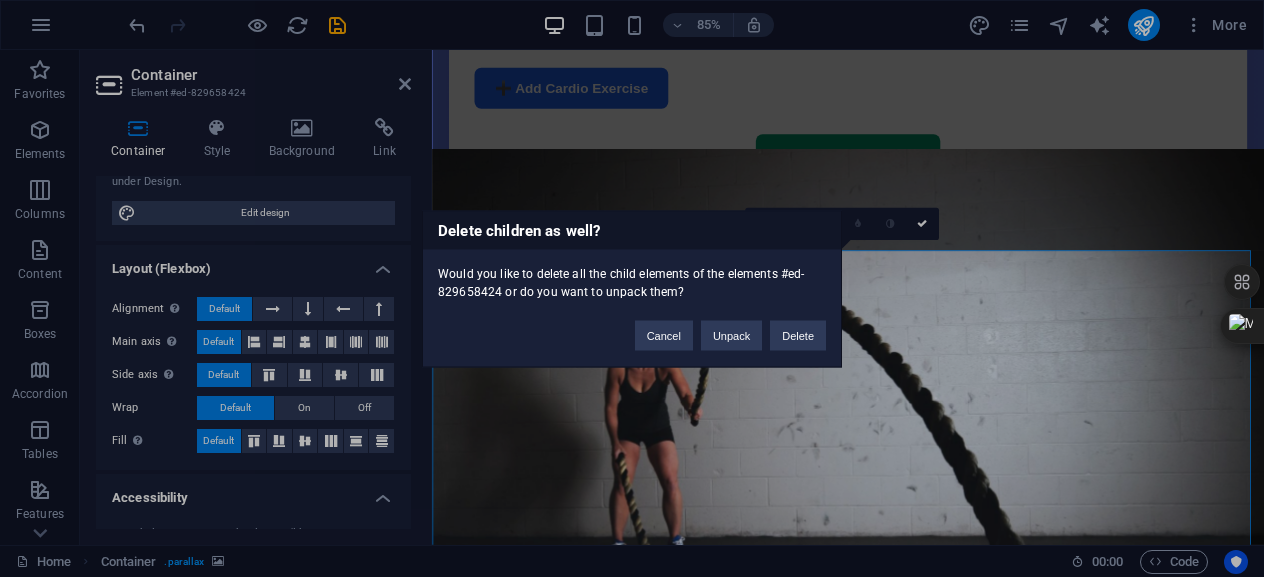type 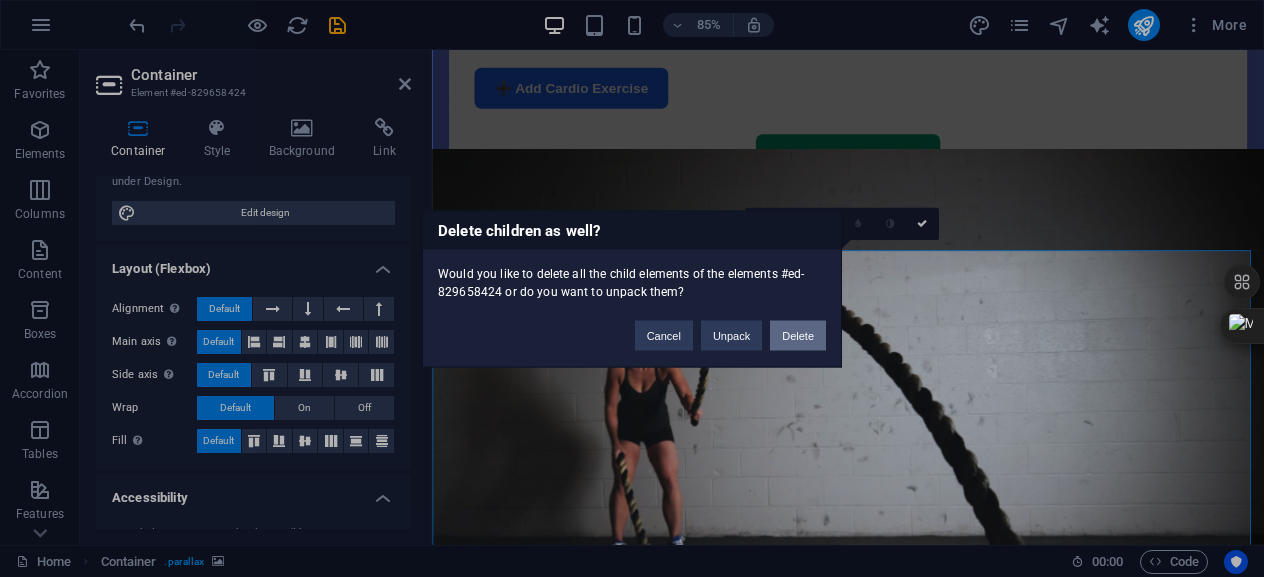click on "Delete" at bounding box center (798, 335) 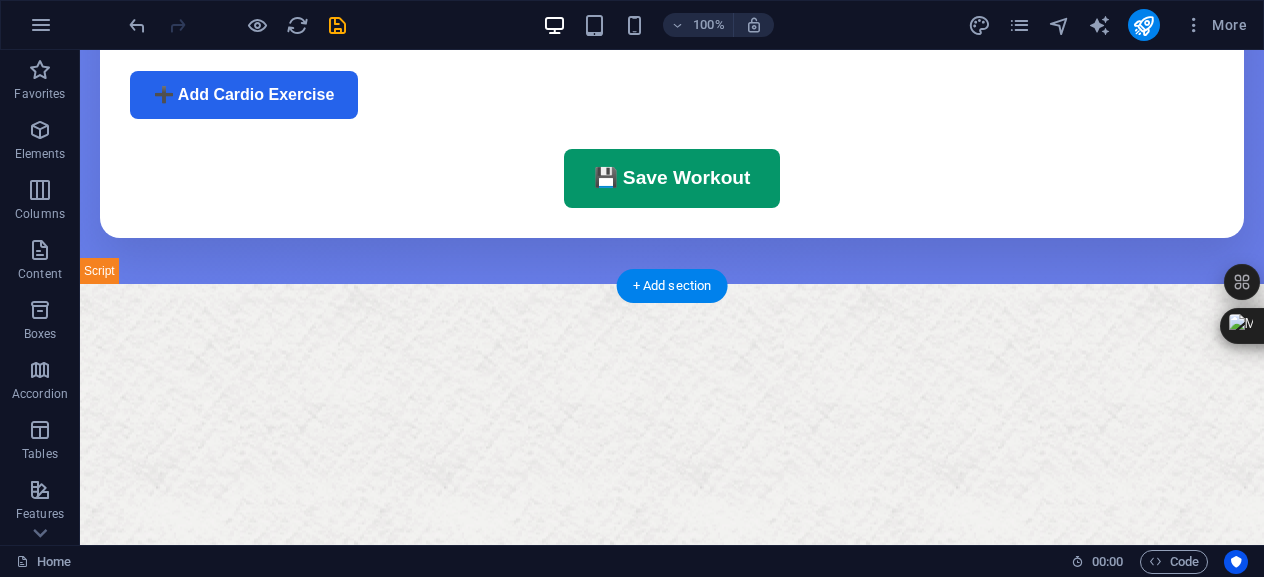 click at bounding box center [672, 1984] 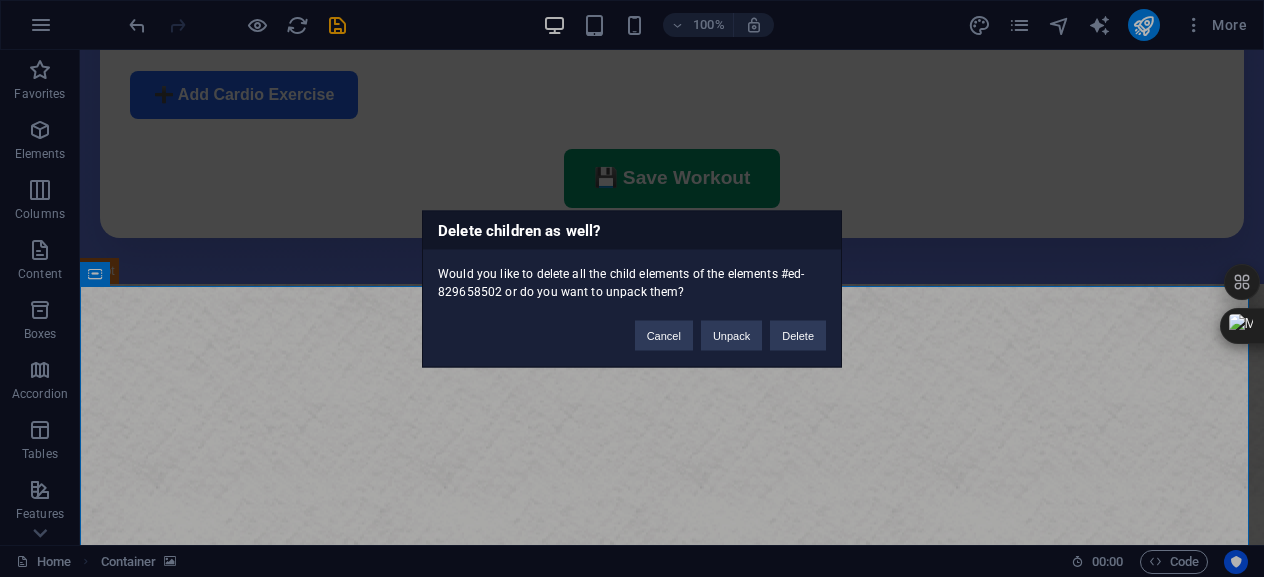 type 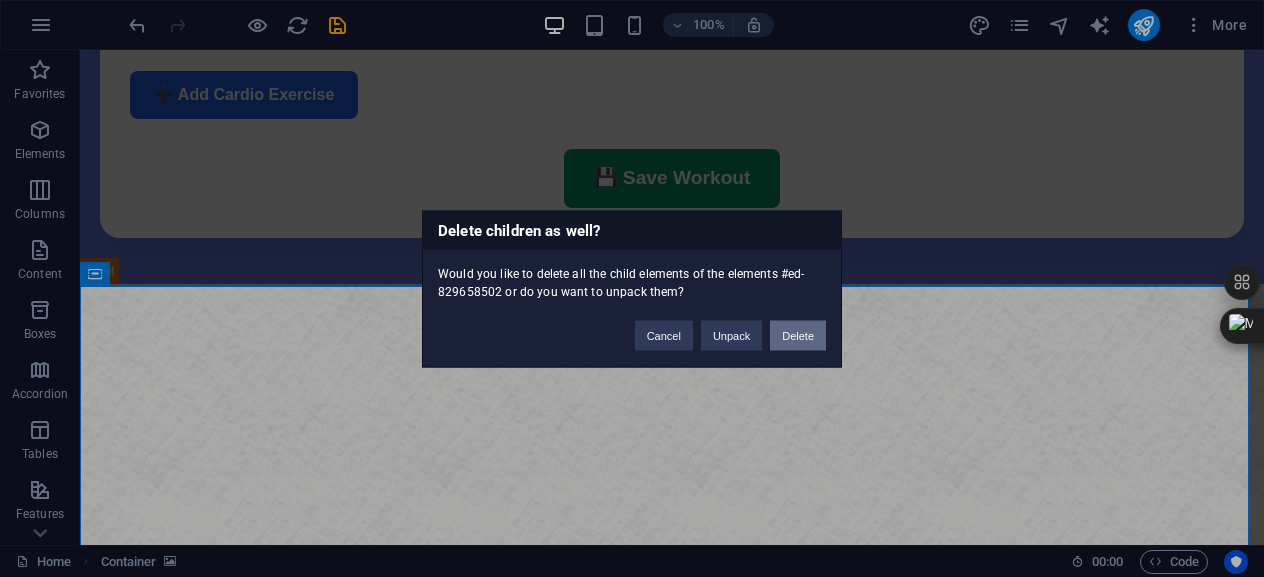 click on "Delete" at bounding box center (798, 335) 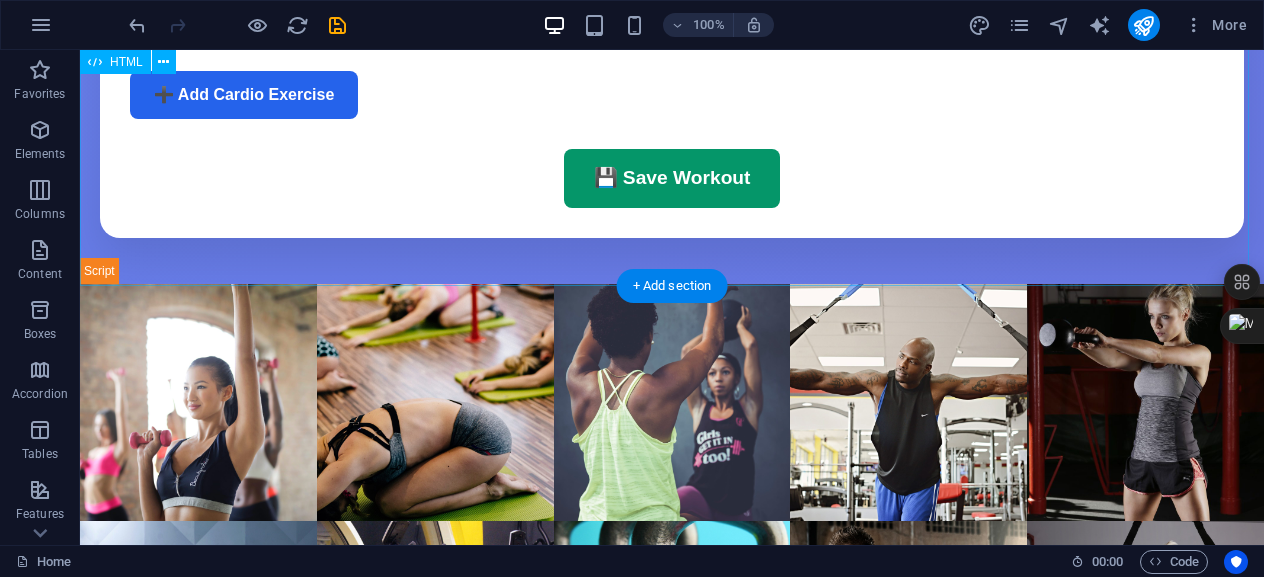 click on "FitTracker Pro - Exercise & Workout App
📡 Offline Mode - Data saved locally
💪 FitTracker Pro
Your Complete Free Weight & Cardio Companion
🏋️ Workout
⏱️ Timer
📊 History
📈 Stats
🏋️ Free Weight Exercises
➕ Add Free Weight Exercise
🏃 Cardio Exercises
➕ Add Cardio Exercise" at bounding box center (672, -33) 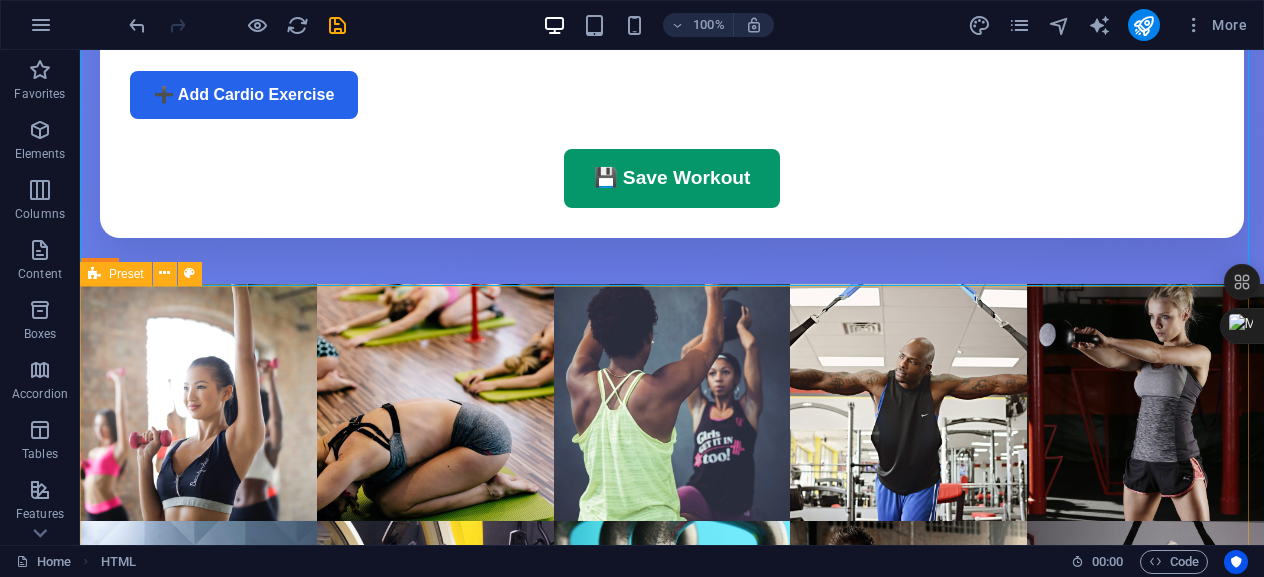 click on "Preset" at bounding box center (126, 274) 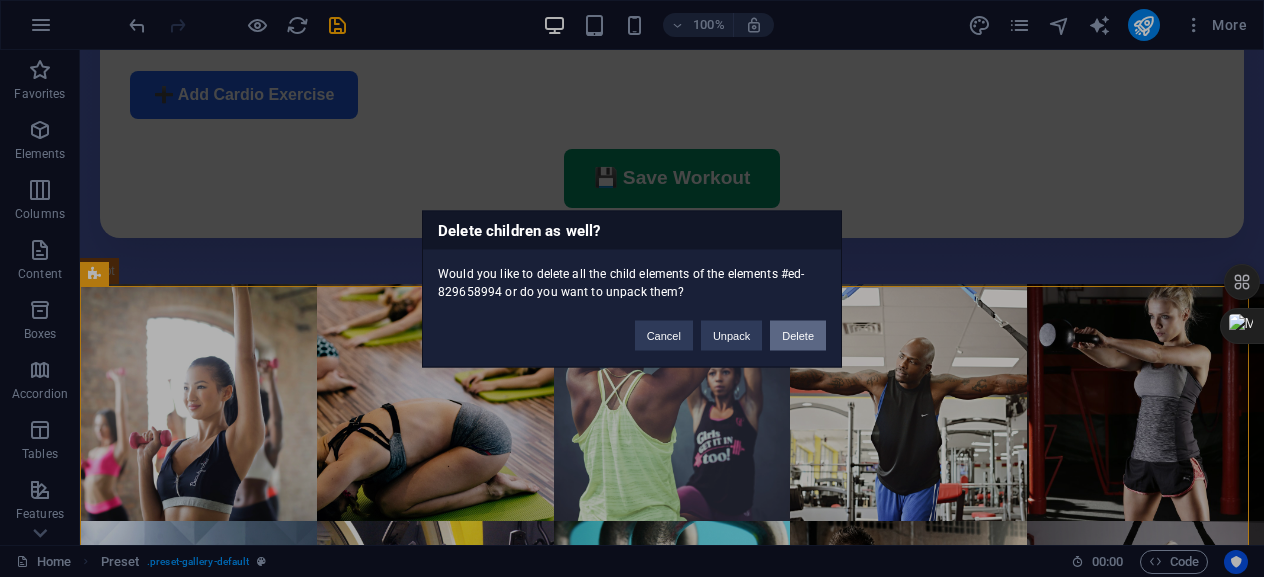 click on "Delete" at bounding box center (798, 335) 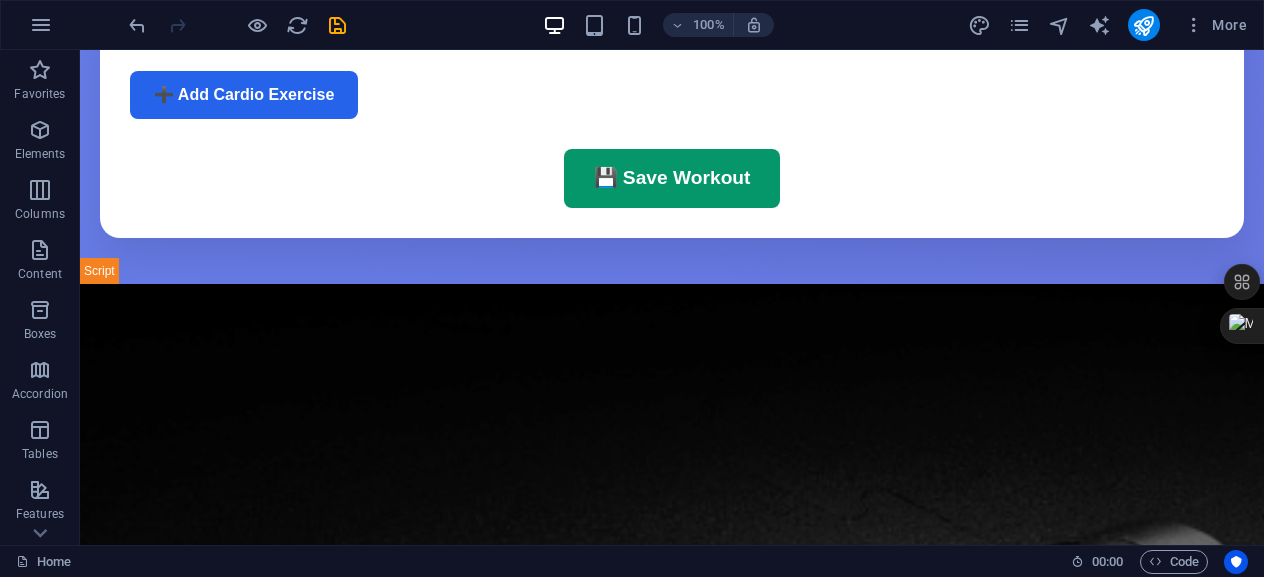 click at bounding box center [672, 1108] 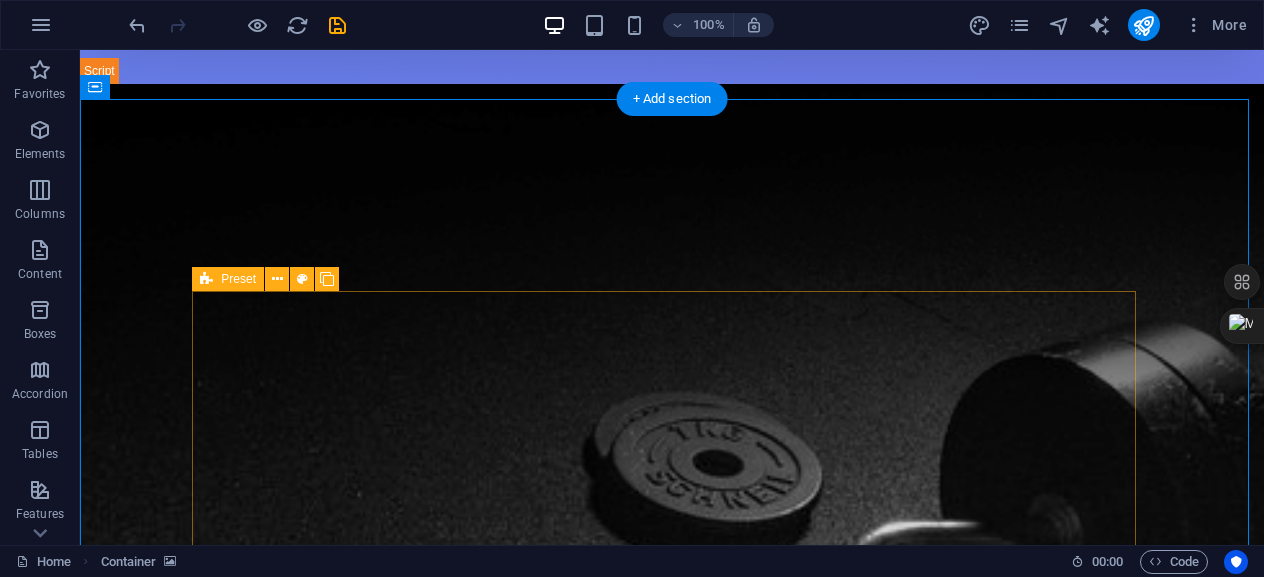 scroll, scrollTop: 700, scrollLeft: 0, axis: vertical 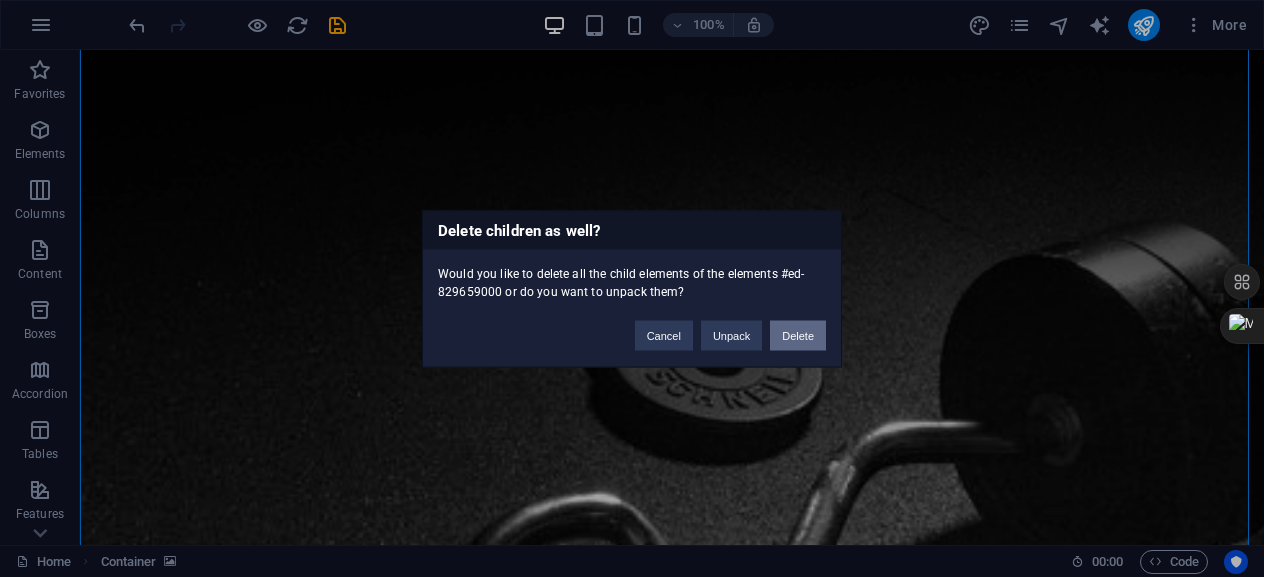 click on "Delete" at bounding box center (798, 335) 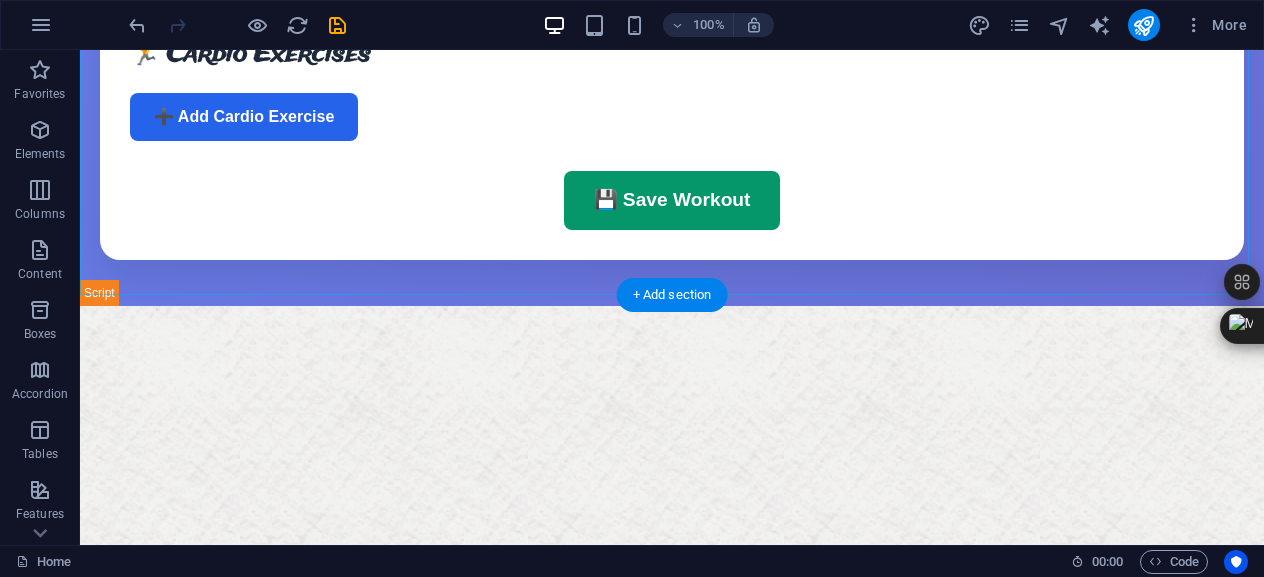 scroll, scrollTop: 400, scrollLeft: 0, axis: vertical 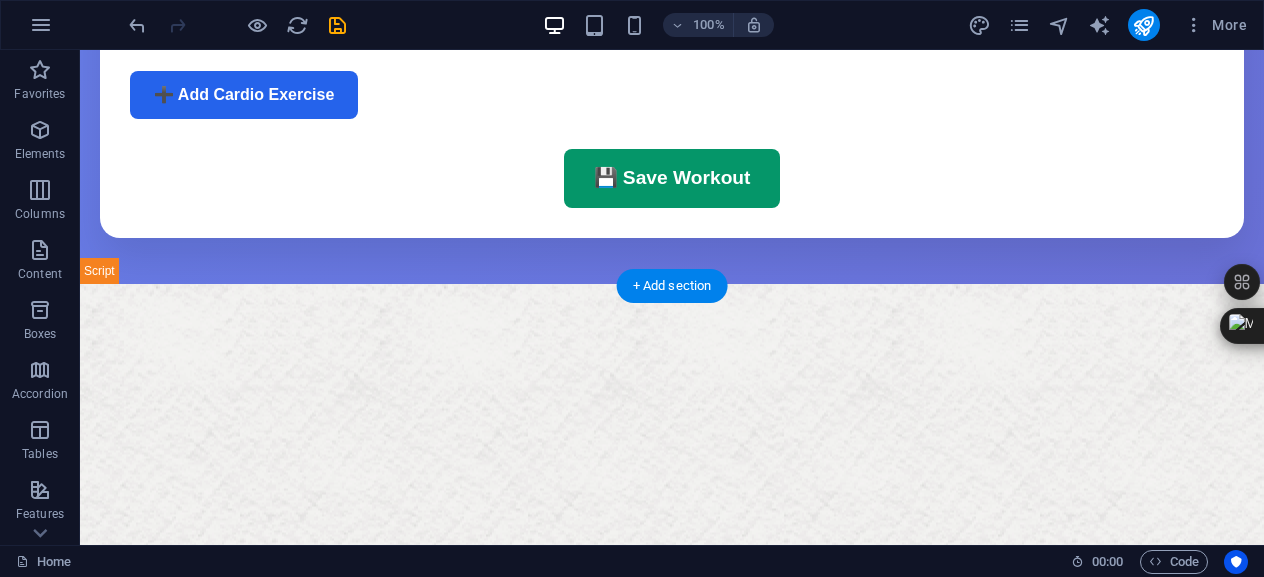 click at bounding box center (672, 728) 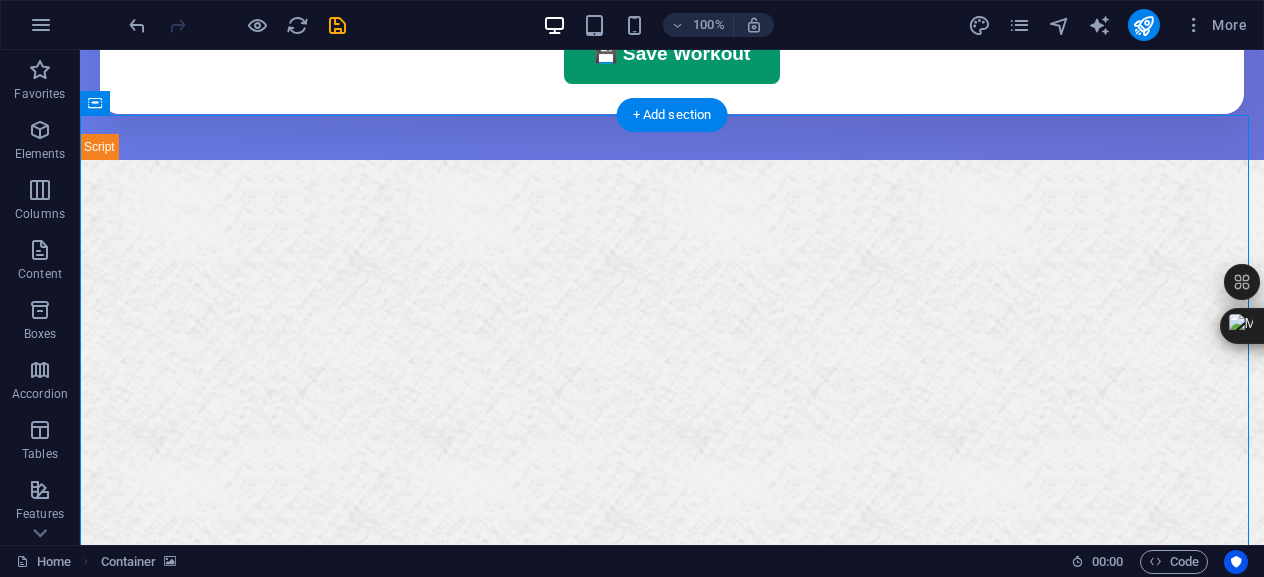 scroll, scrollTop: 500, scrollLeft: 0, axis: vertical 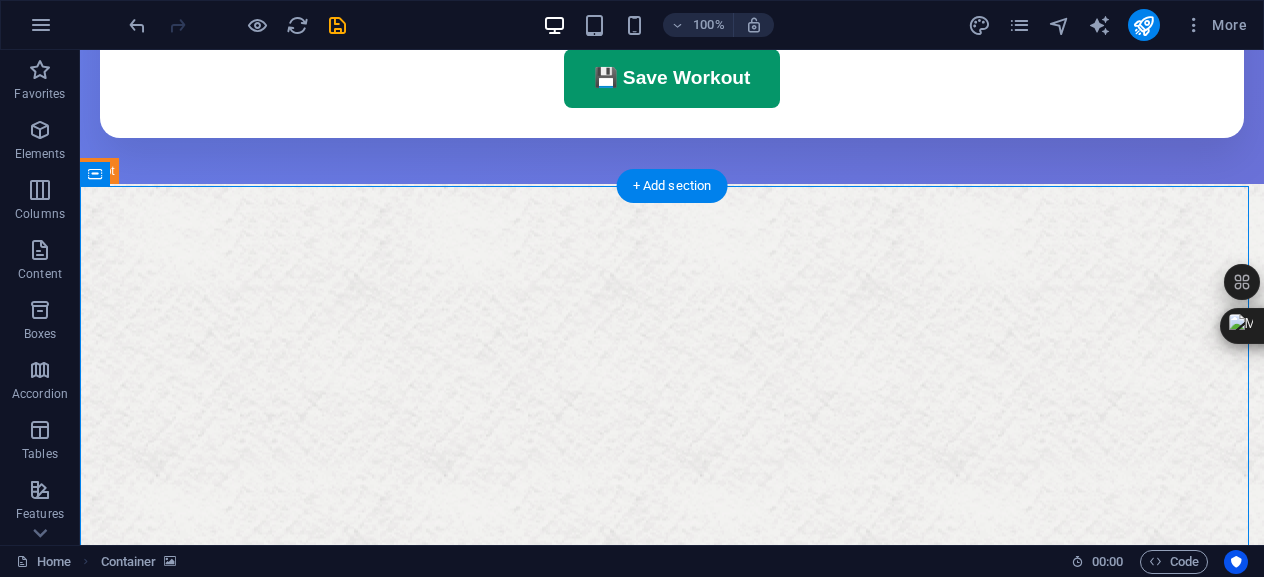 click at bounding box center (672, 628) 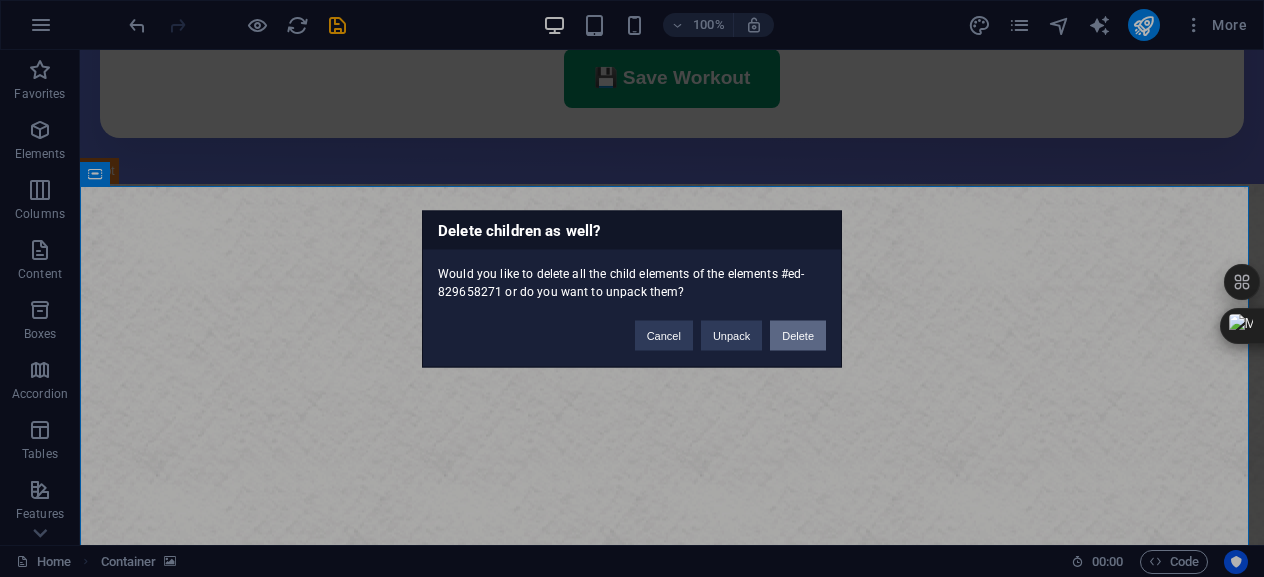 click on "Delete" at bounding box center (798, 335) 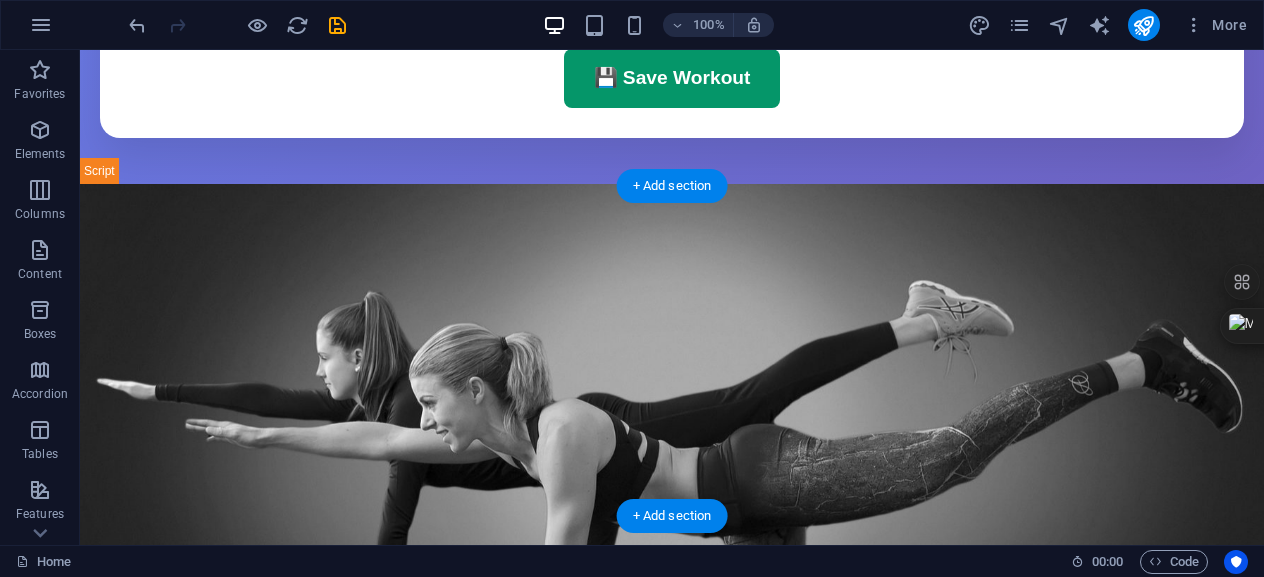click at bounding box center [672, 431] 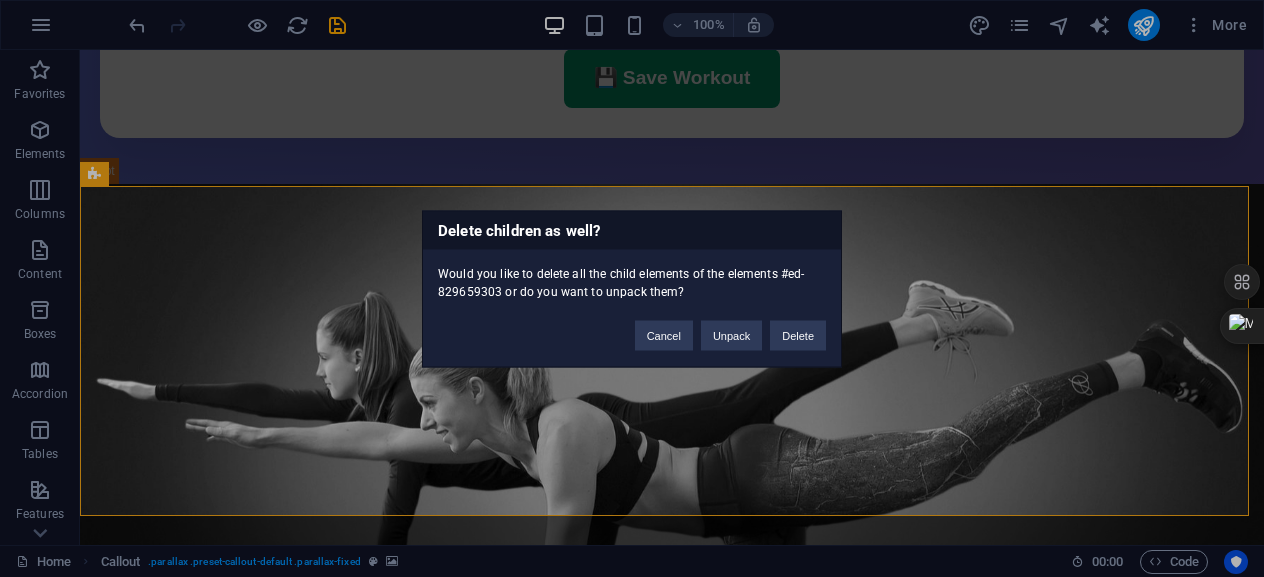 type 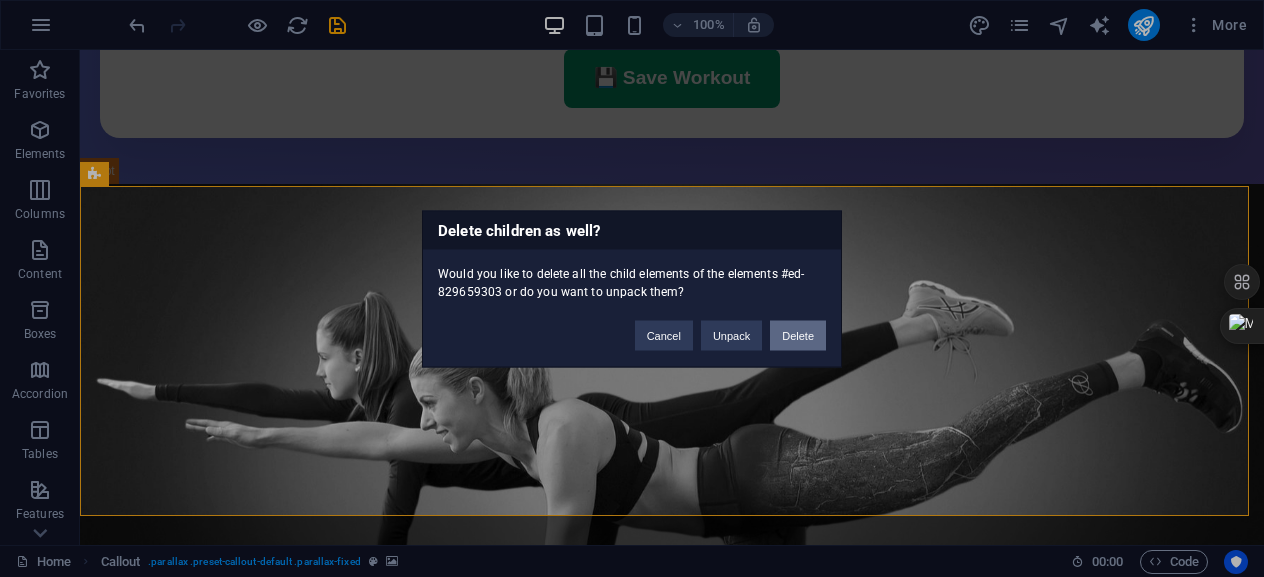 click on "Delete" at bounding box center (798, 335) 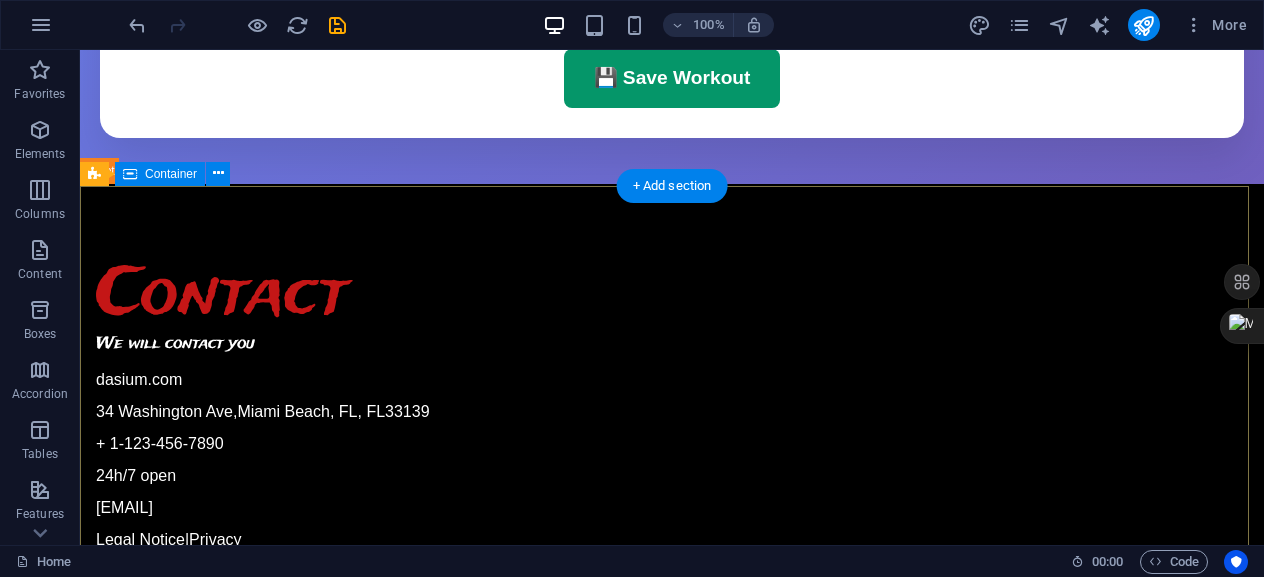 click on "Contact We will contact you example.com [NUMBER] [STREET], [CITY], [STATE], [STATE] [POSTAL_CODE] + [PHONE] [NUMBER]h/[NUMBER] open [EMAIL] Legal Notice  |  Privacy
Pricing plan
Basic
Premium
Pro
I have read and understand the privacy policy. Unreadable? Load new Submit" at bounding box center [672, 708] 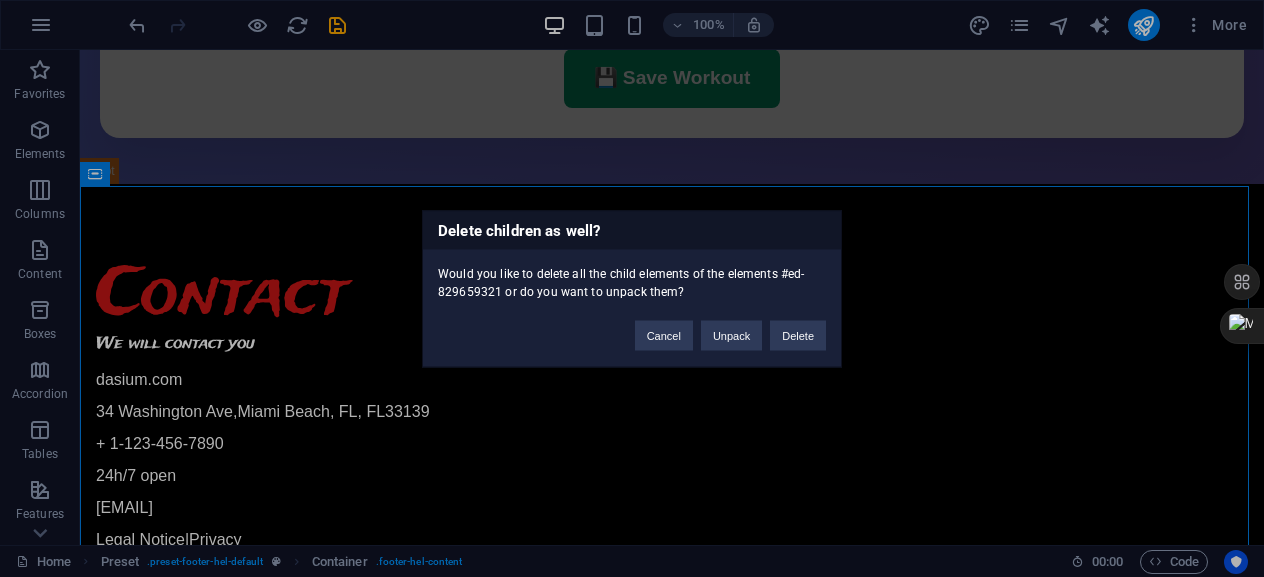 type 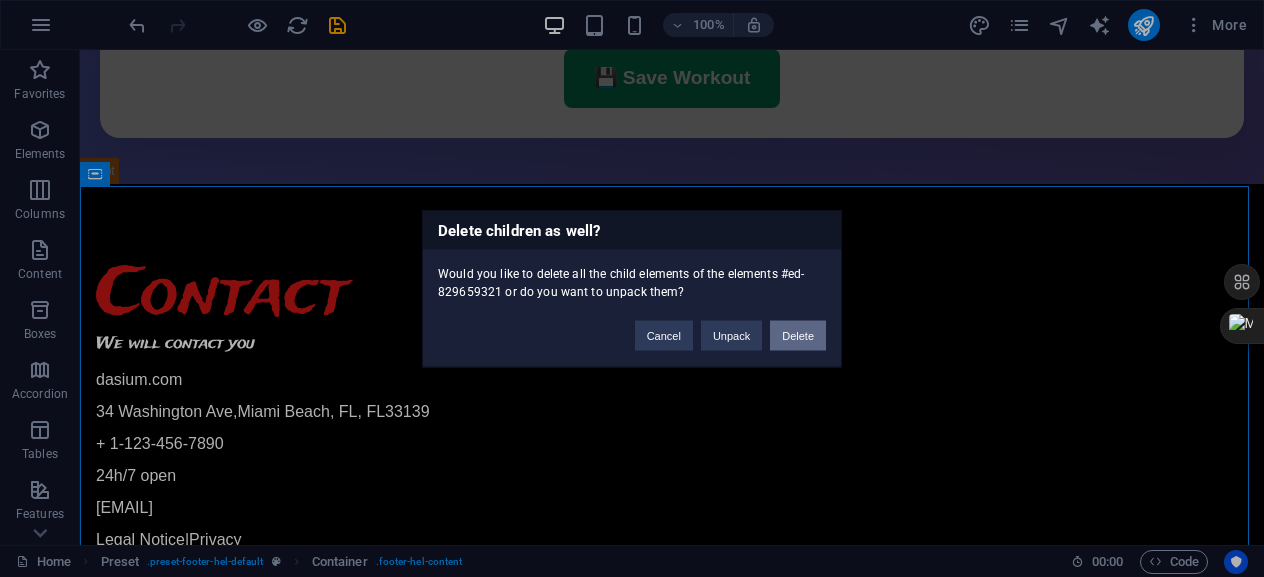 click on "Delete" at bounding box center [798, 335] 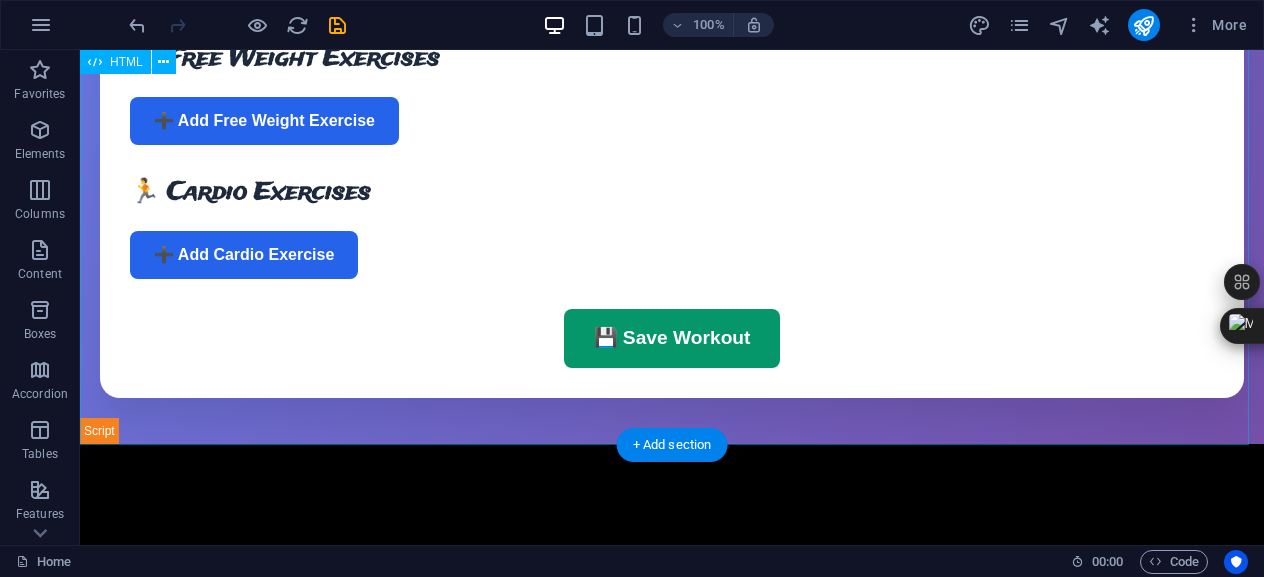 scroll, scrollTop: 340, scrollLeft: 0, axis: vertical 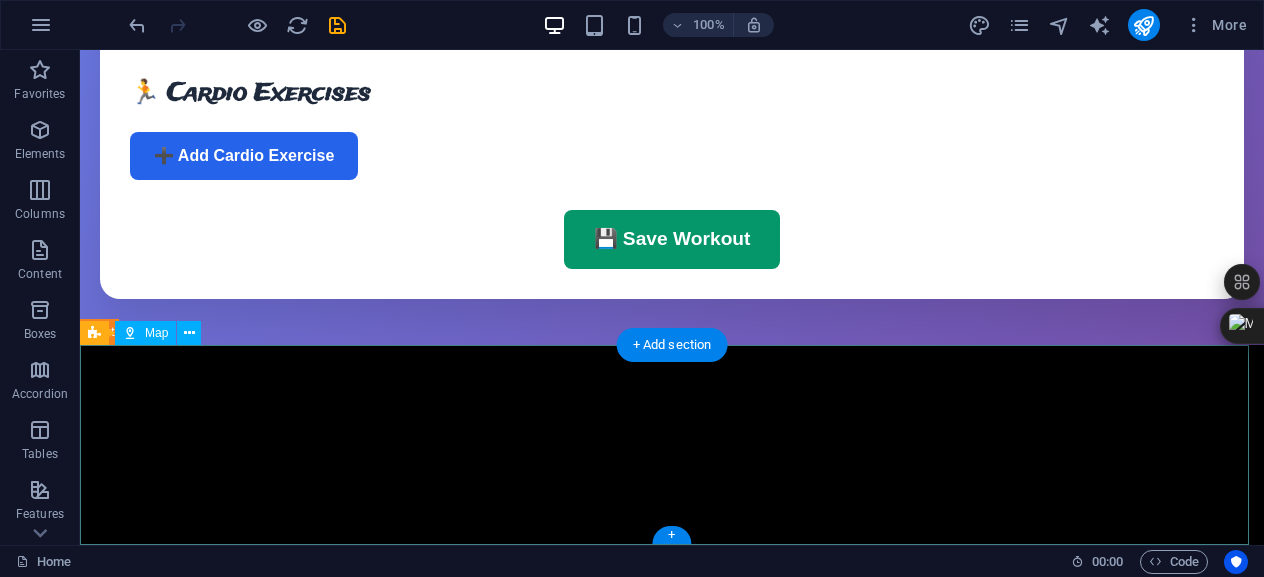 click at bounding box center [672, 445] 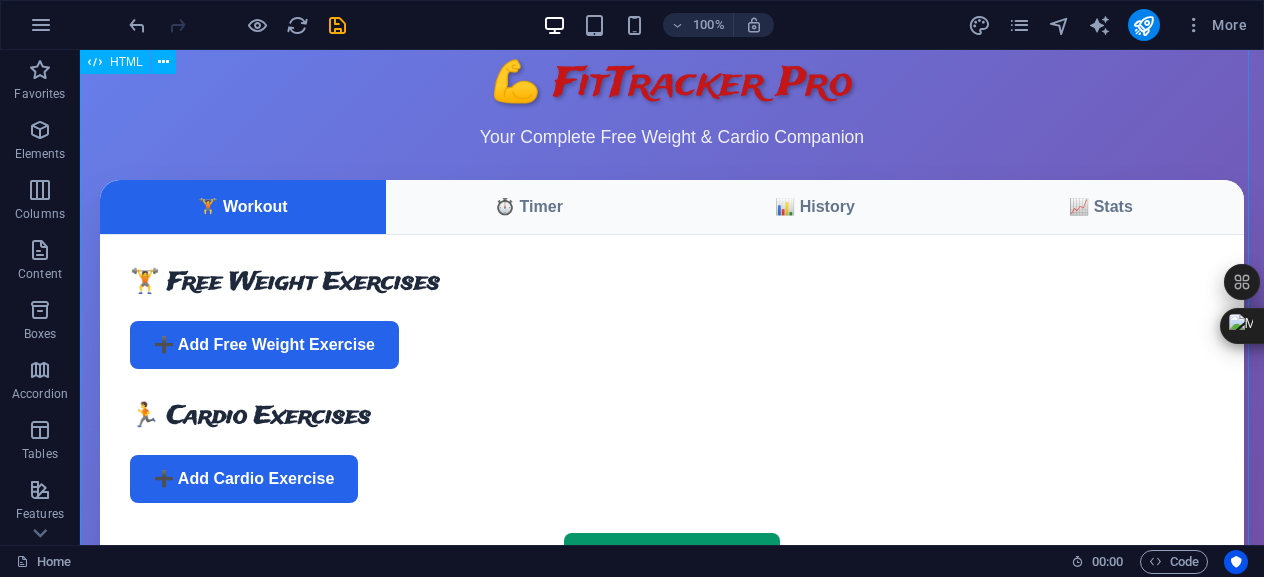 scroll, scrollTop: 0, scrollLeft: 0, axis: both 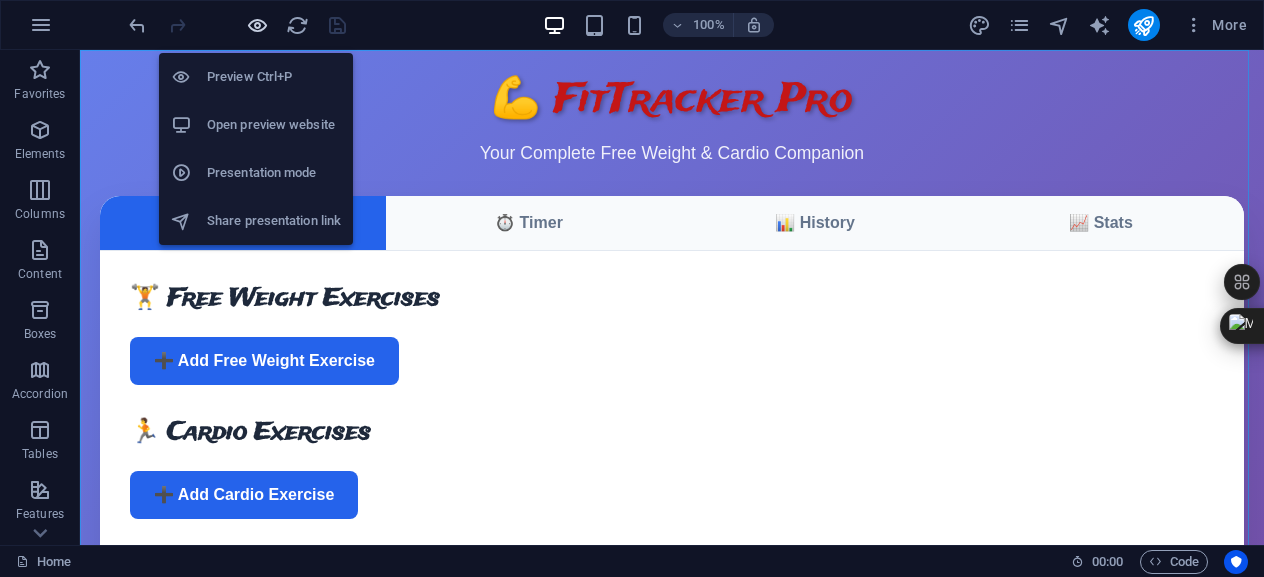 click at bounding box center [257, 25] 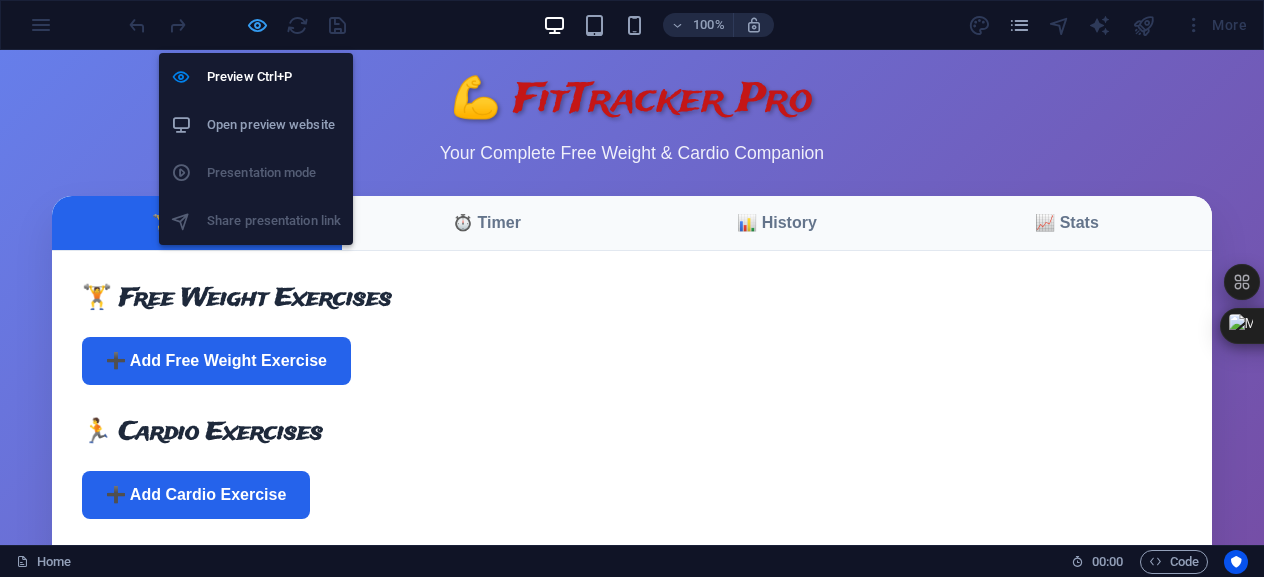 click at bounding box center (257, 25) 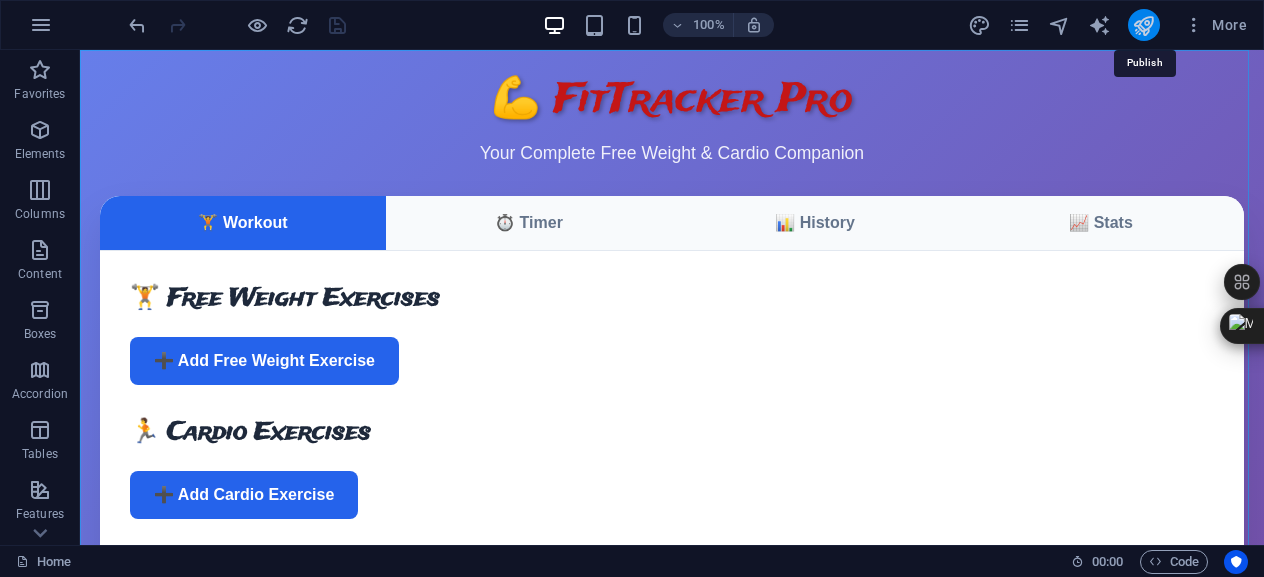 click at bounding box center (1143, 25) 